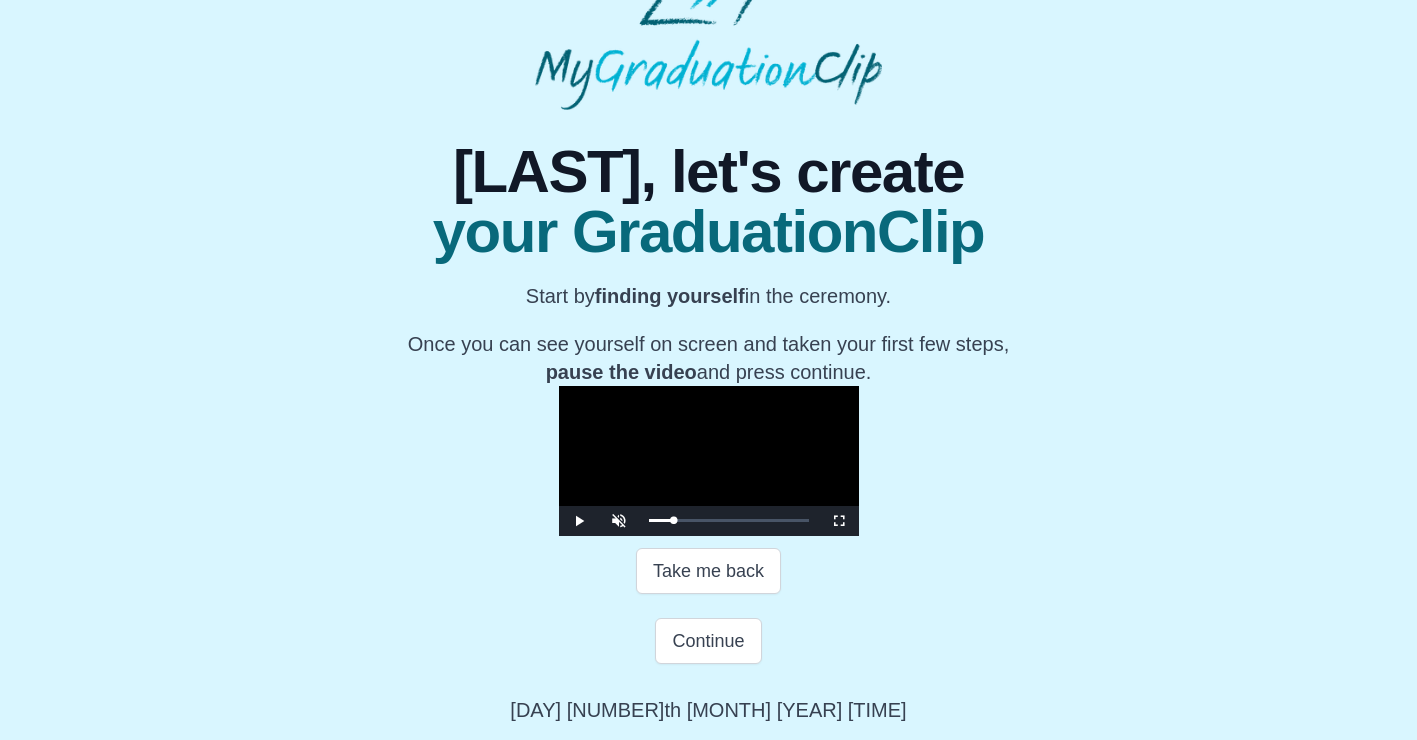 scroll, scrollTop: 231, scrollLeft: 0, axis: vertical 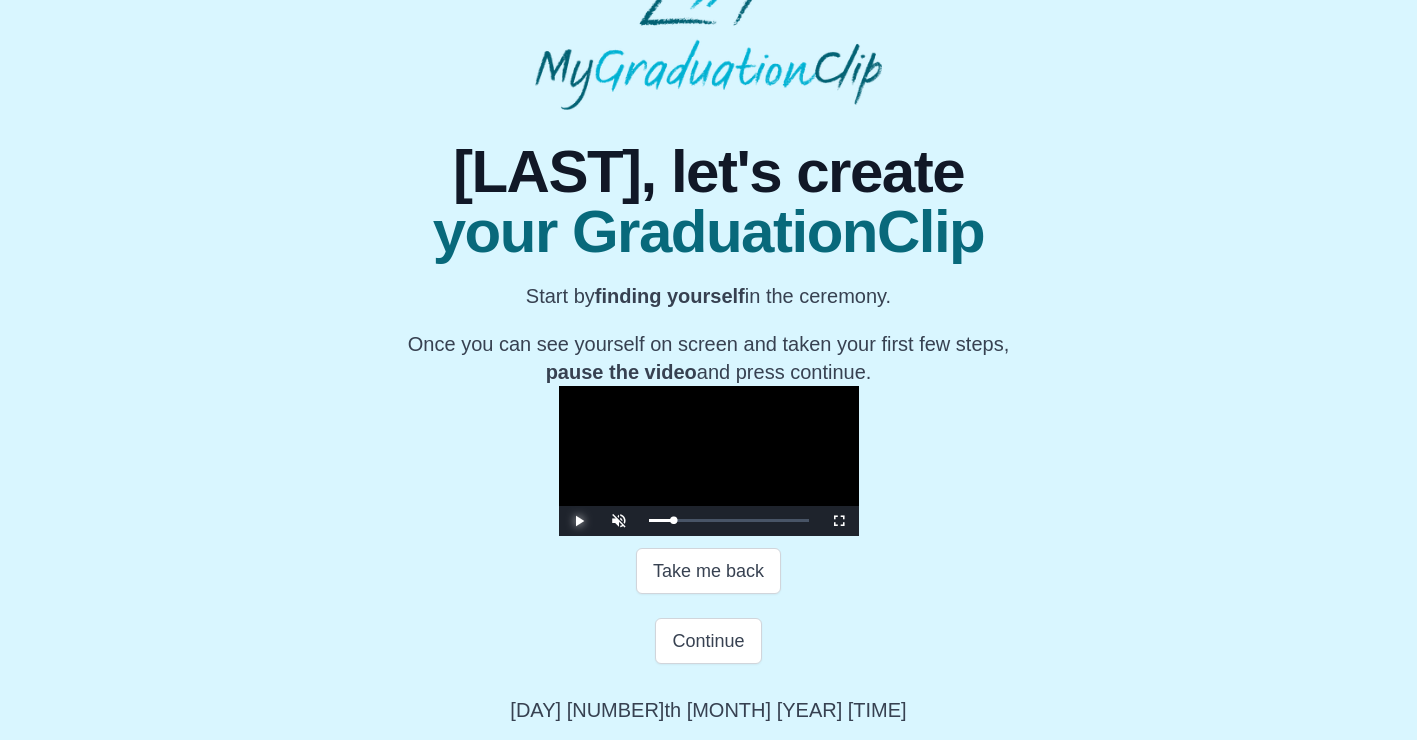 click at bounding box center (579, 521) 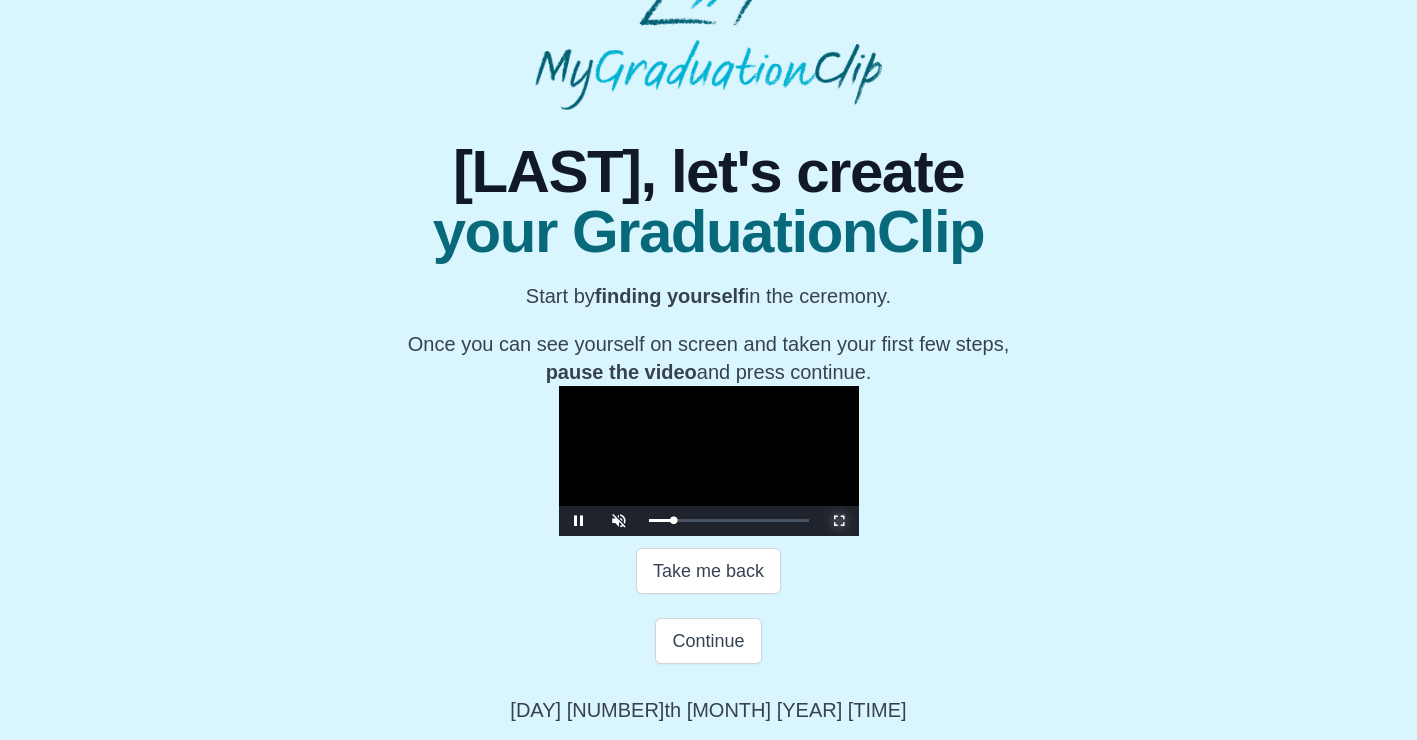 click at bounding box center (839, 521) 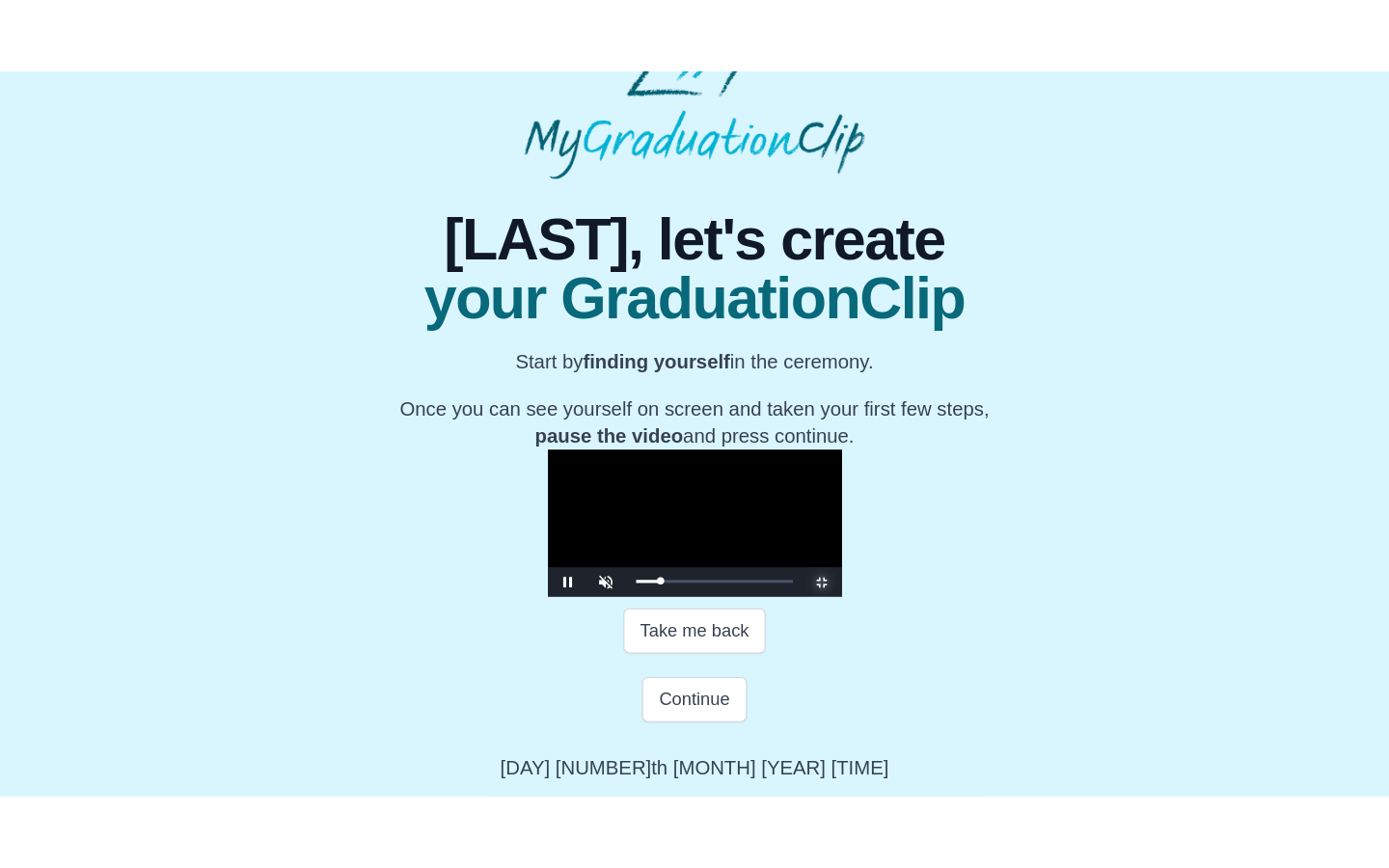 scroll, scrollTop: 0, scrollLeft: 0, axis: both 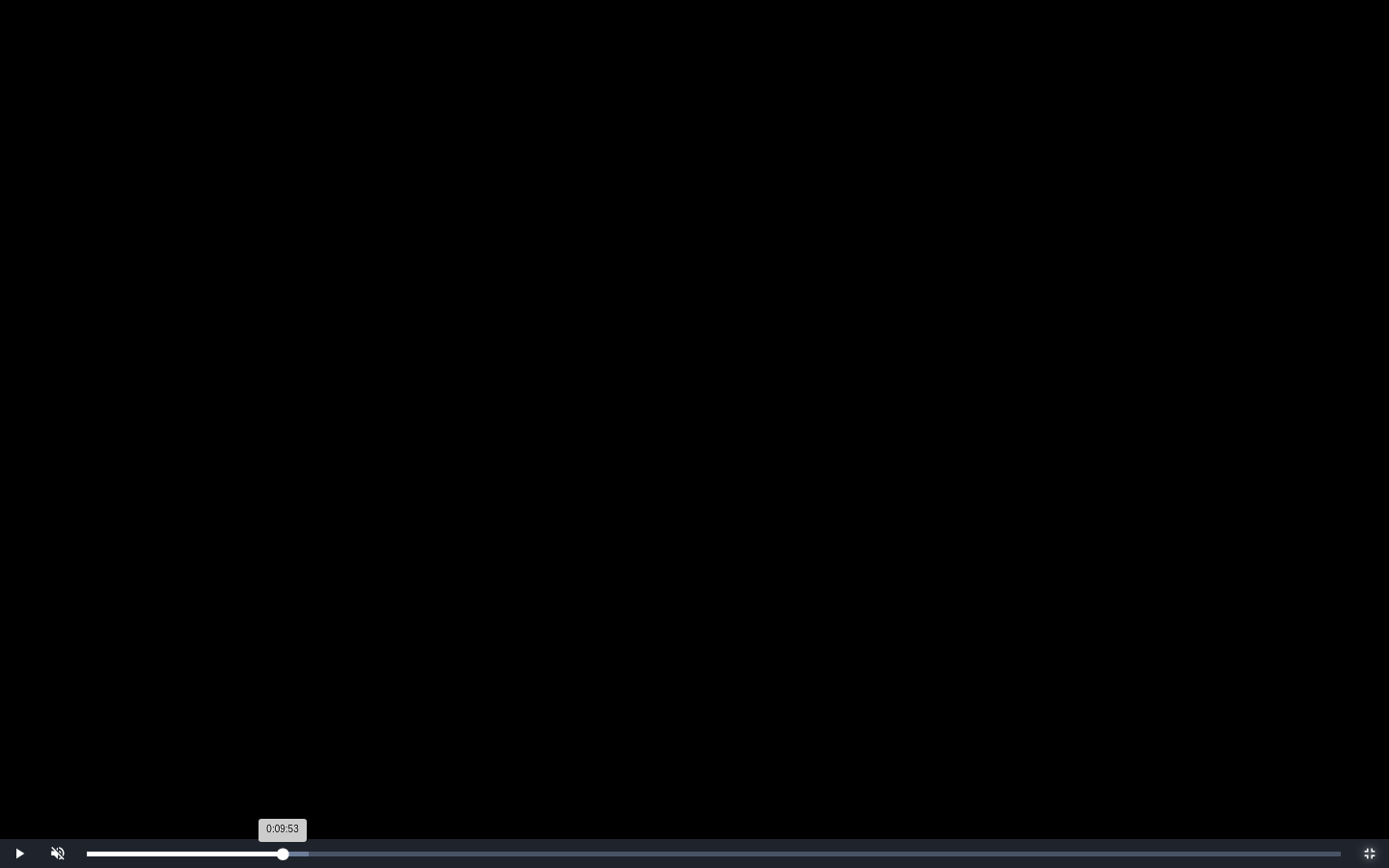 click on "0:09:53 Progress : 0%" at bounding box center [184, 854] 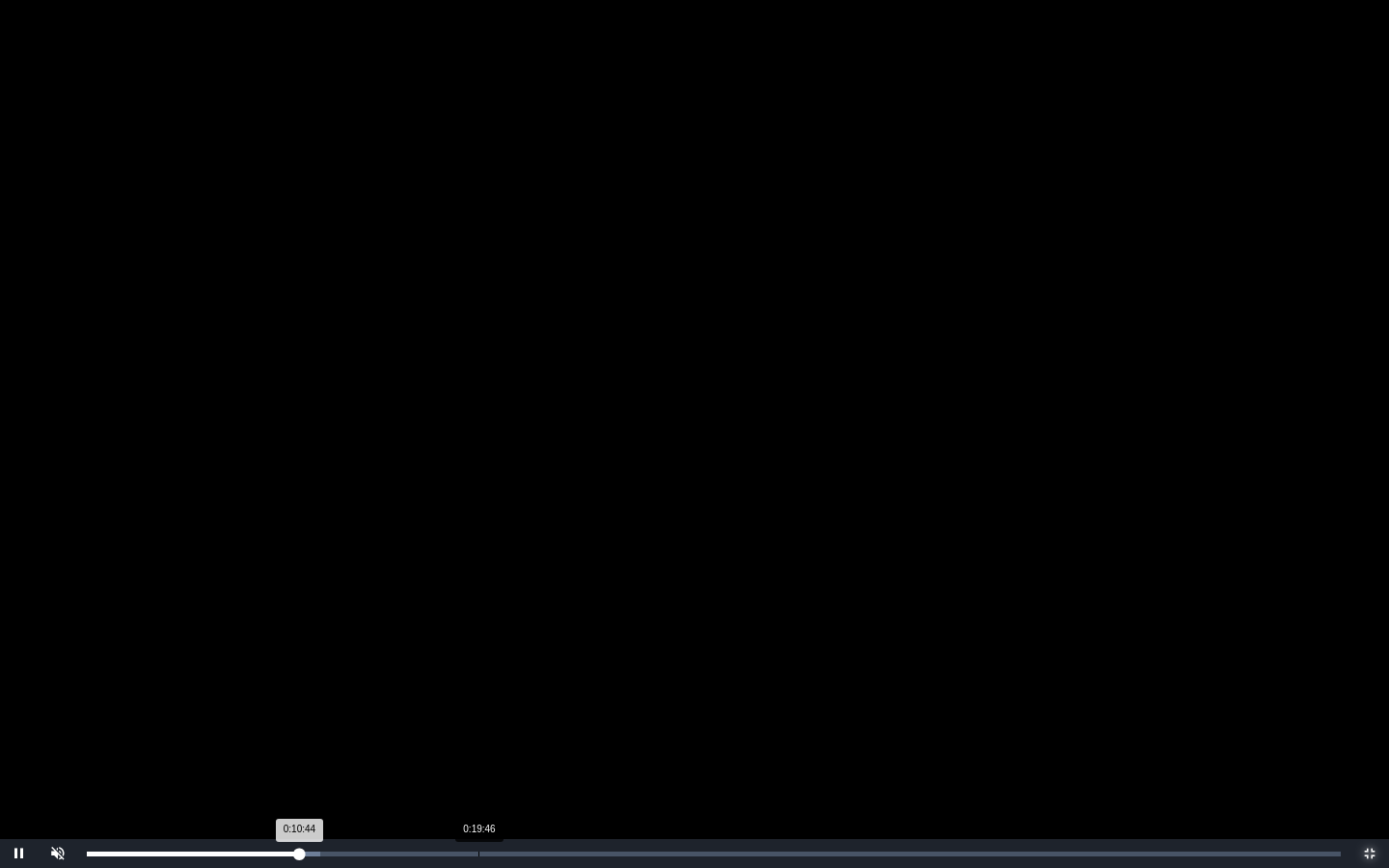 click on "Loaded : 0% 0:19:46 0:10:44 Progress : 0%" at bounding box center (714, 854) 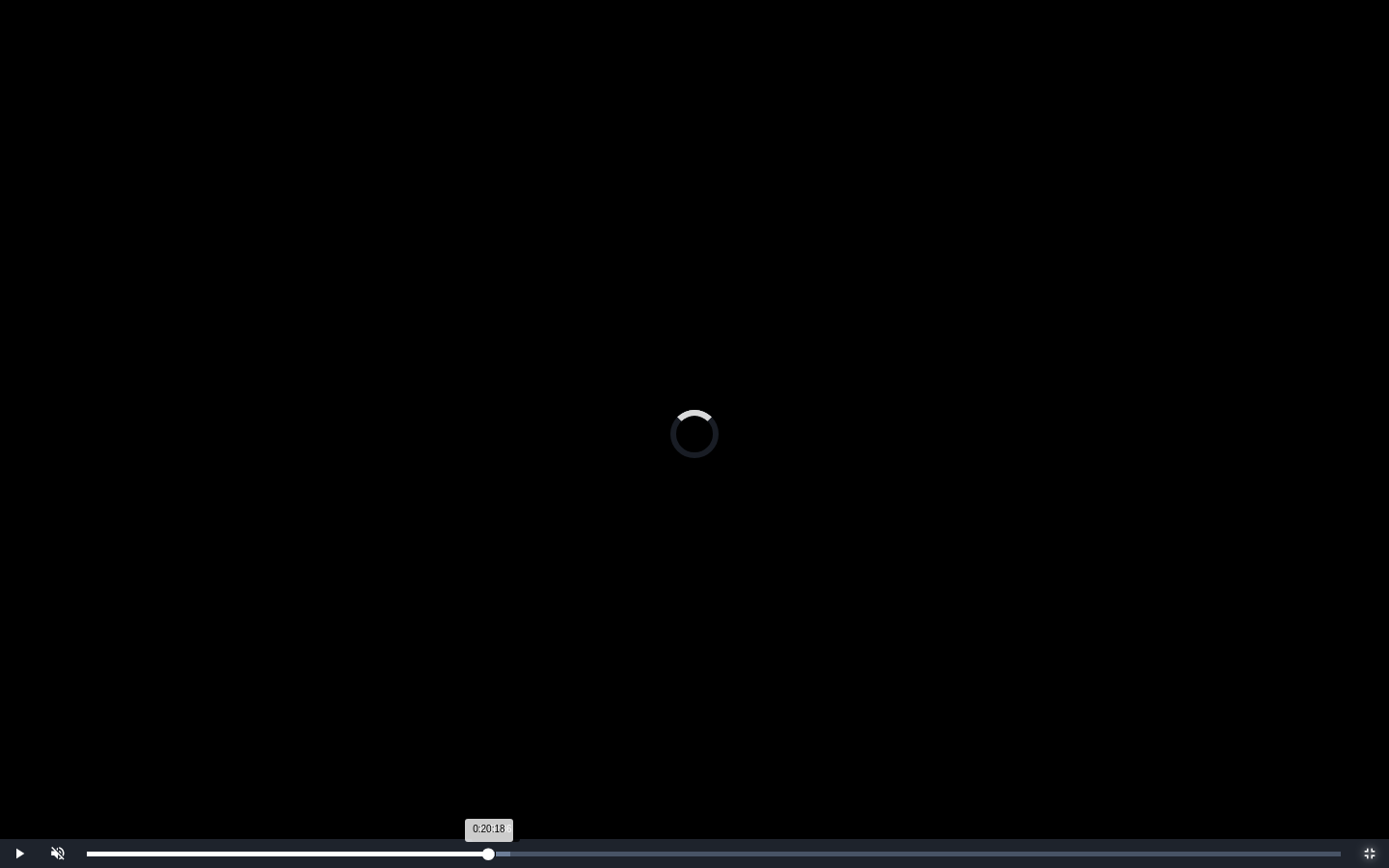 click on "0:20:18 Progress : 0%" at bounding box center (287, 854) 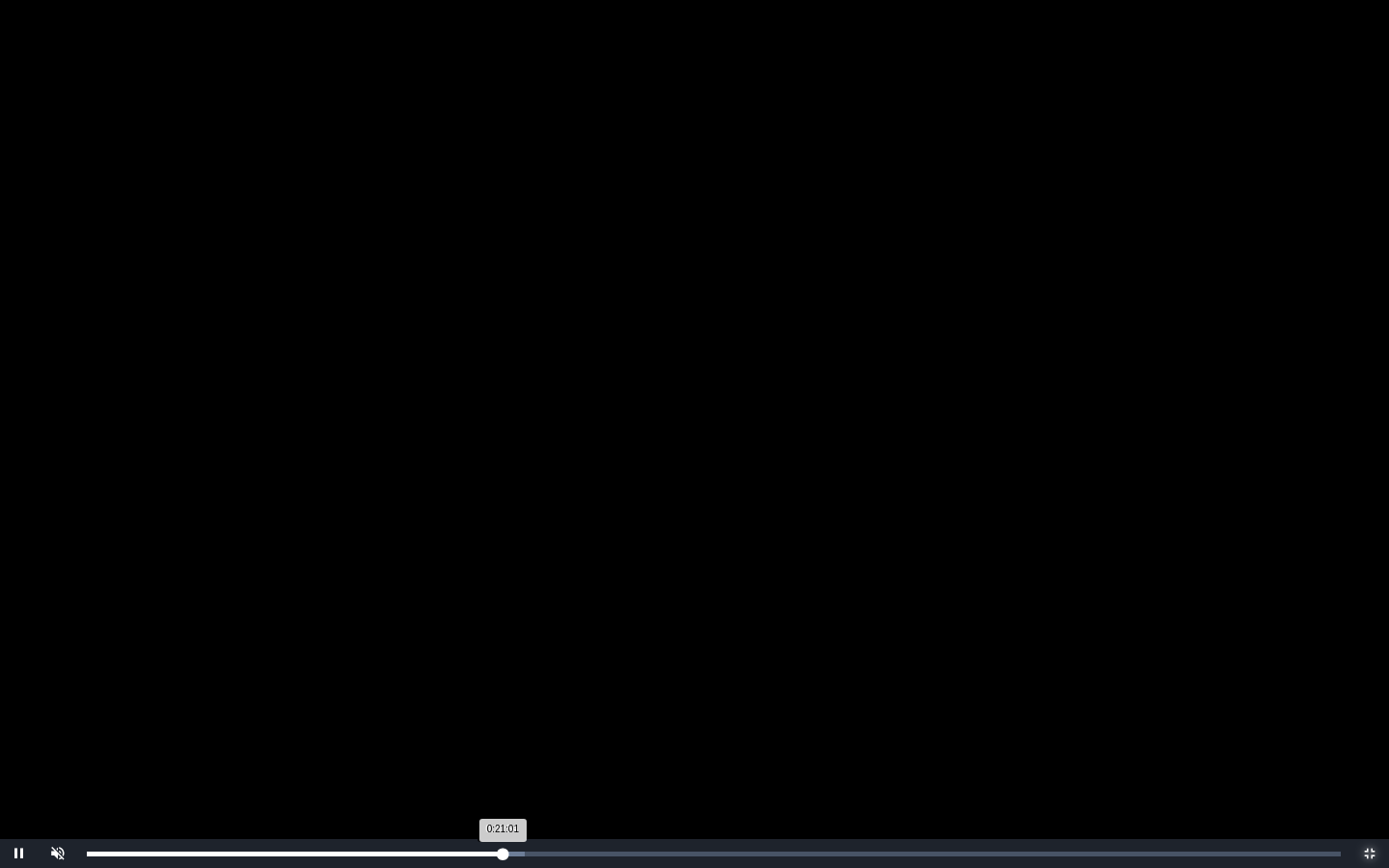 click on "0:21:01 Progress : 0%" at bounding box center [294, 854] 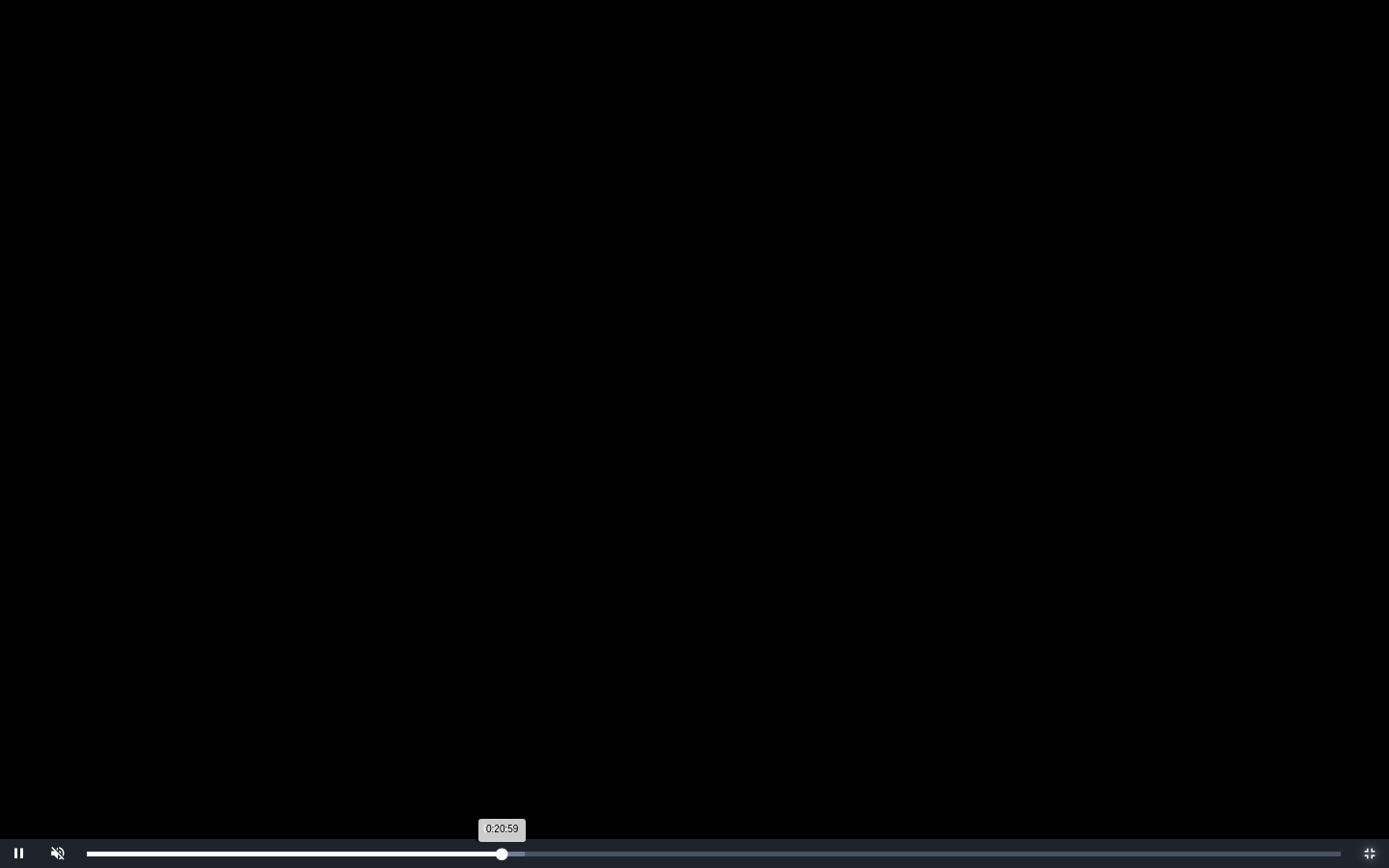 click on "0:20:59 Progress : 0%" at bounding box center [294, 854] 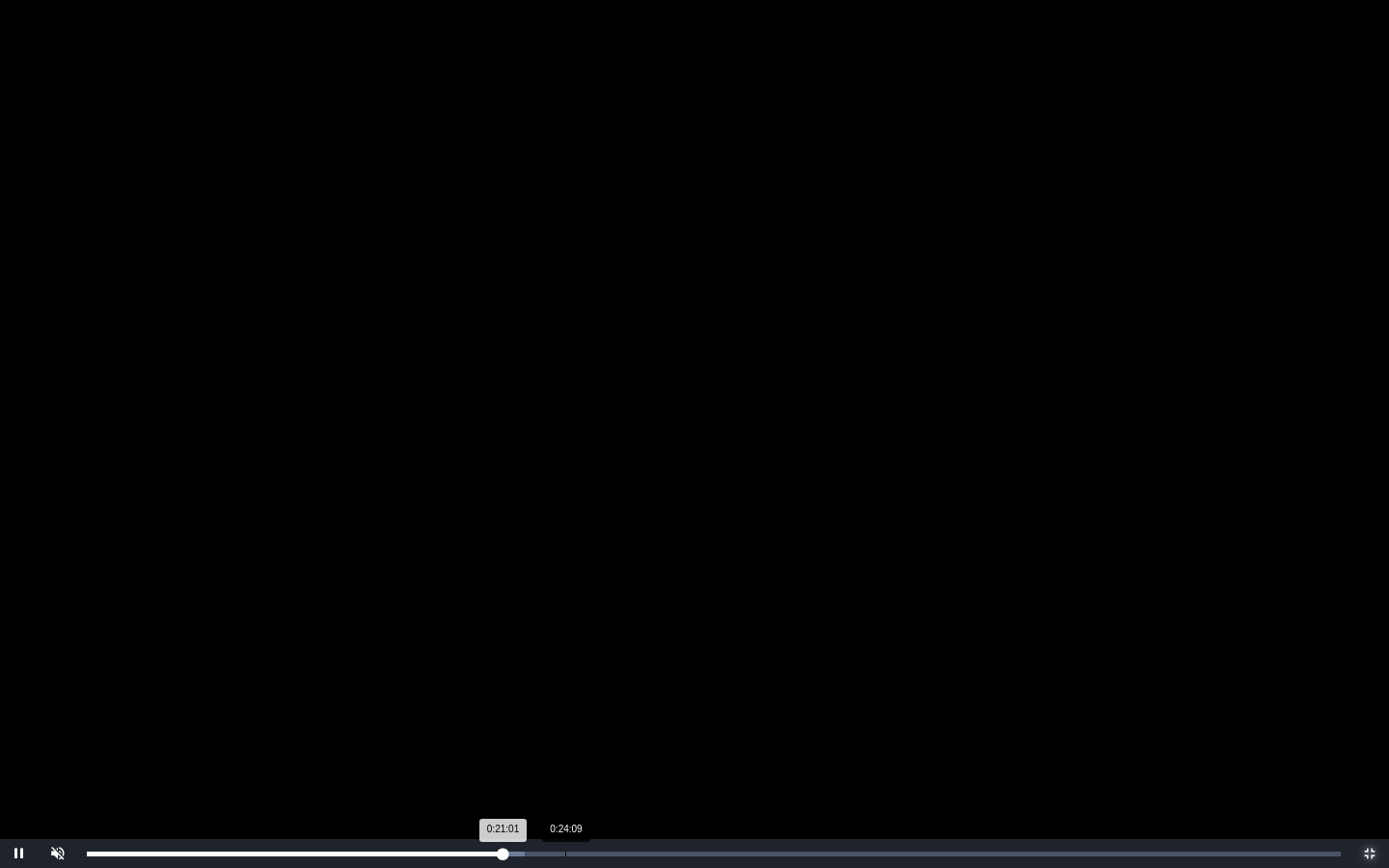 click on "Loaded : 0% 0:24:09 0:21:01 Progress : 0%" at bounding box center [714, 854] 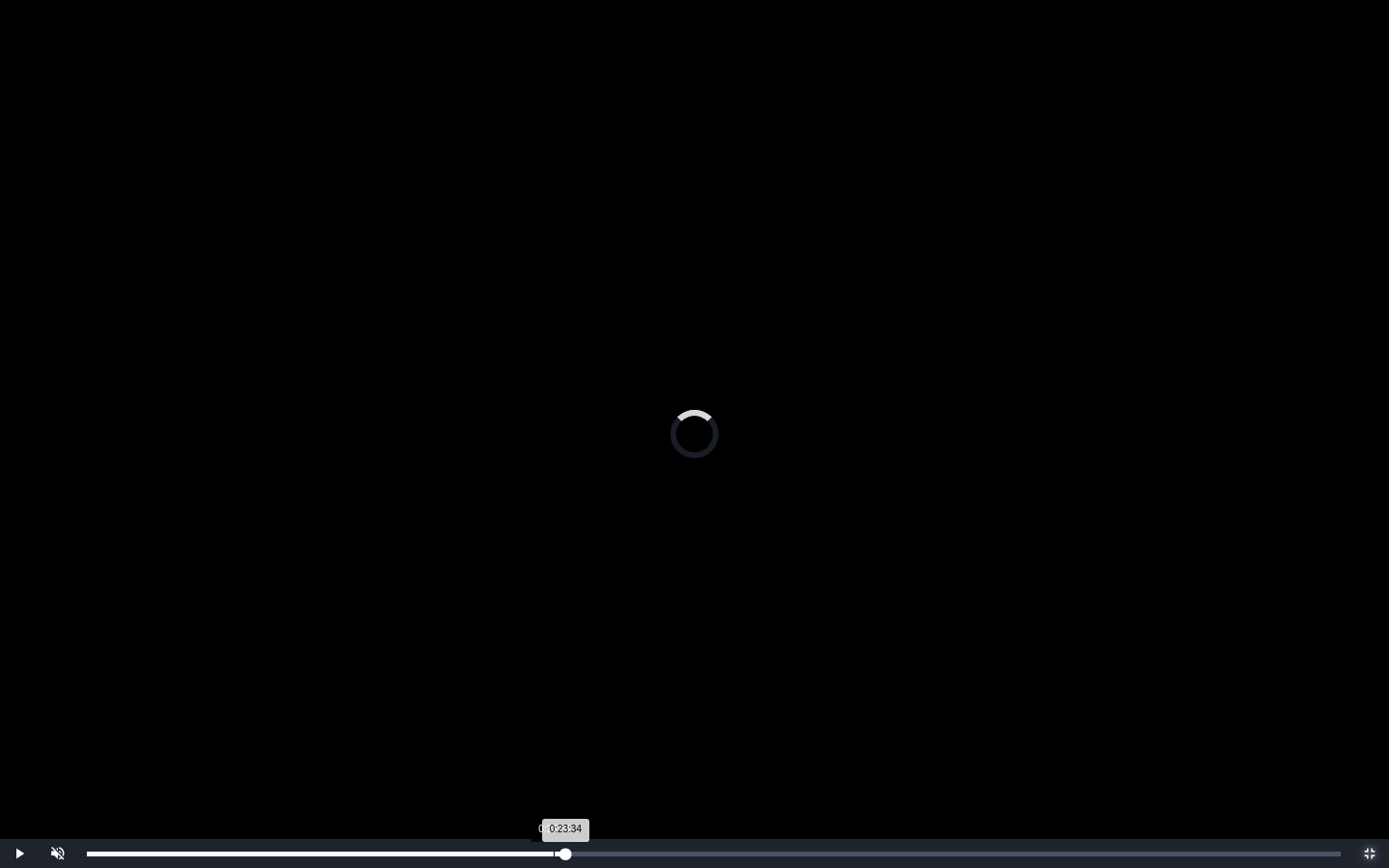 click on "Loaded : 0% 0:23:34 0:23:34 Progress : 0%" at bounding box center [714, 854] 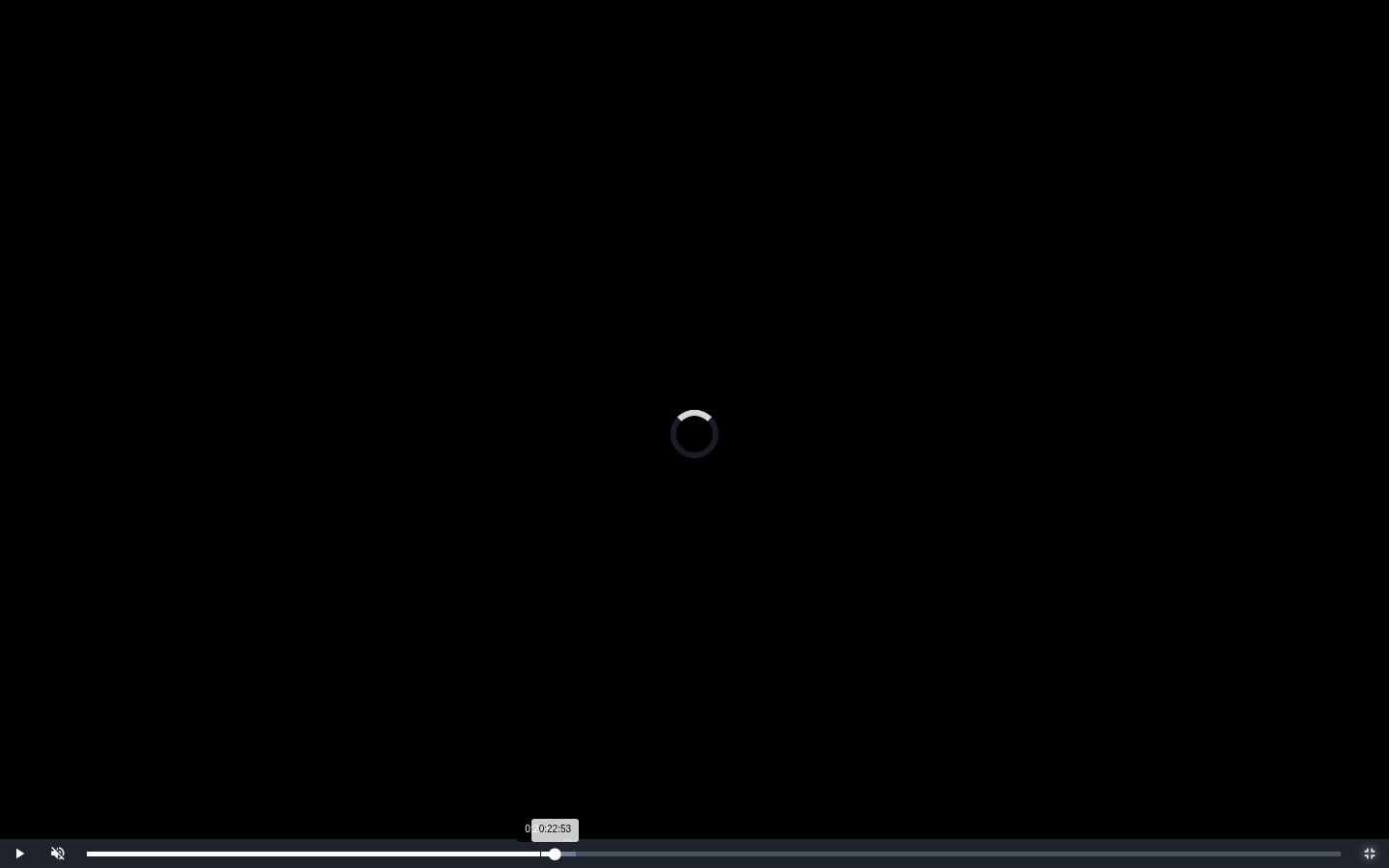 click on "Loaded : 0% 0:22:53 0:22:53 Progress : 0%" at bounding box center (714, 854) 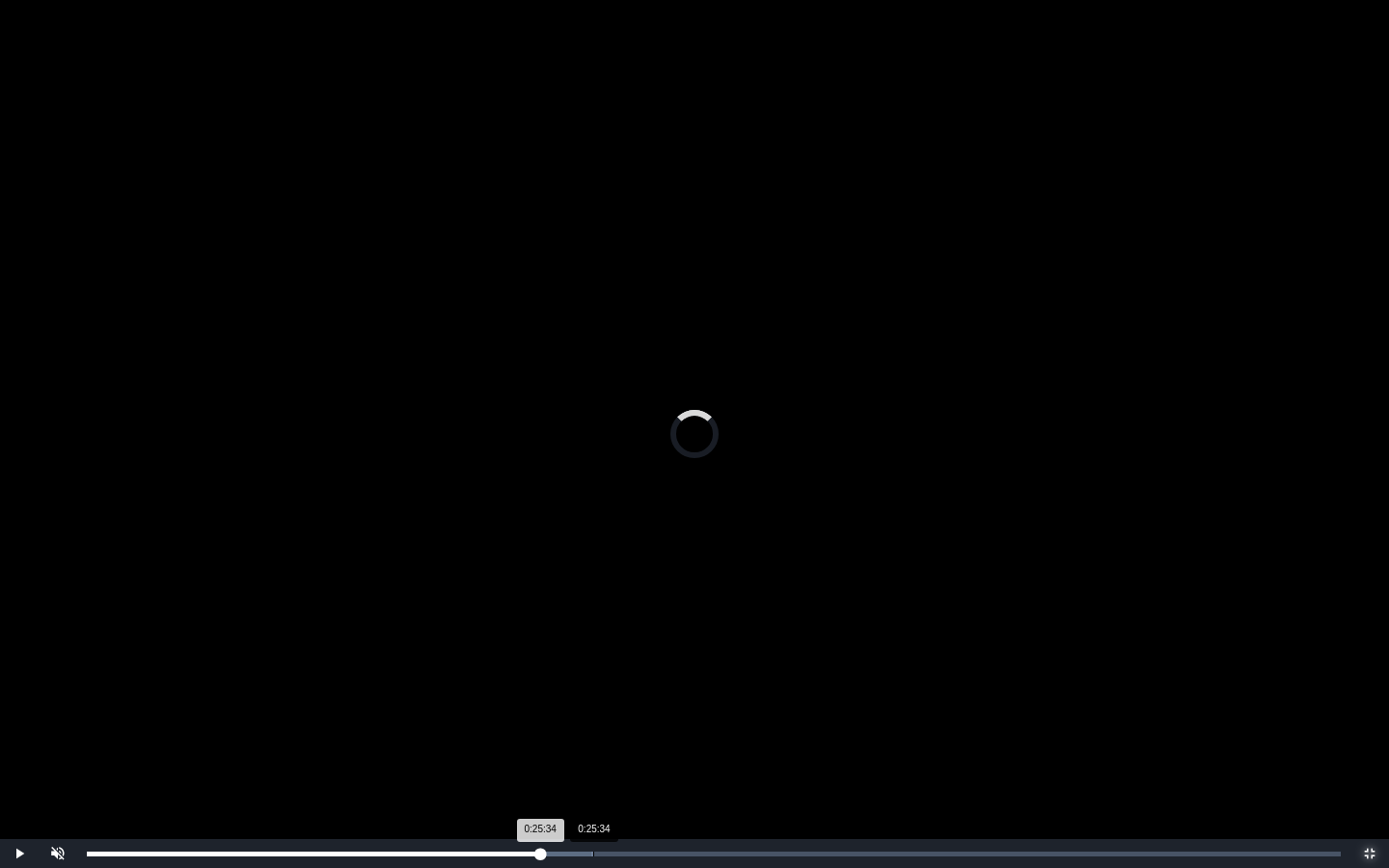 click on "Loaded : 0% 0:25:34 0:25:34 Progress : 0%" at bounding box center (714, 854) 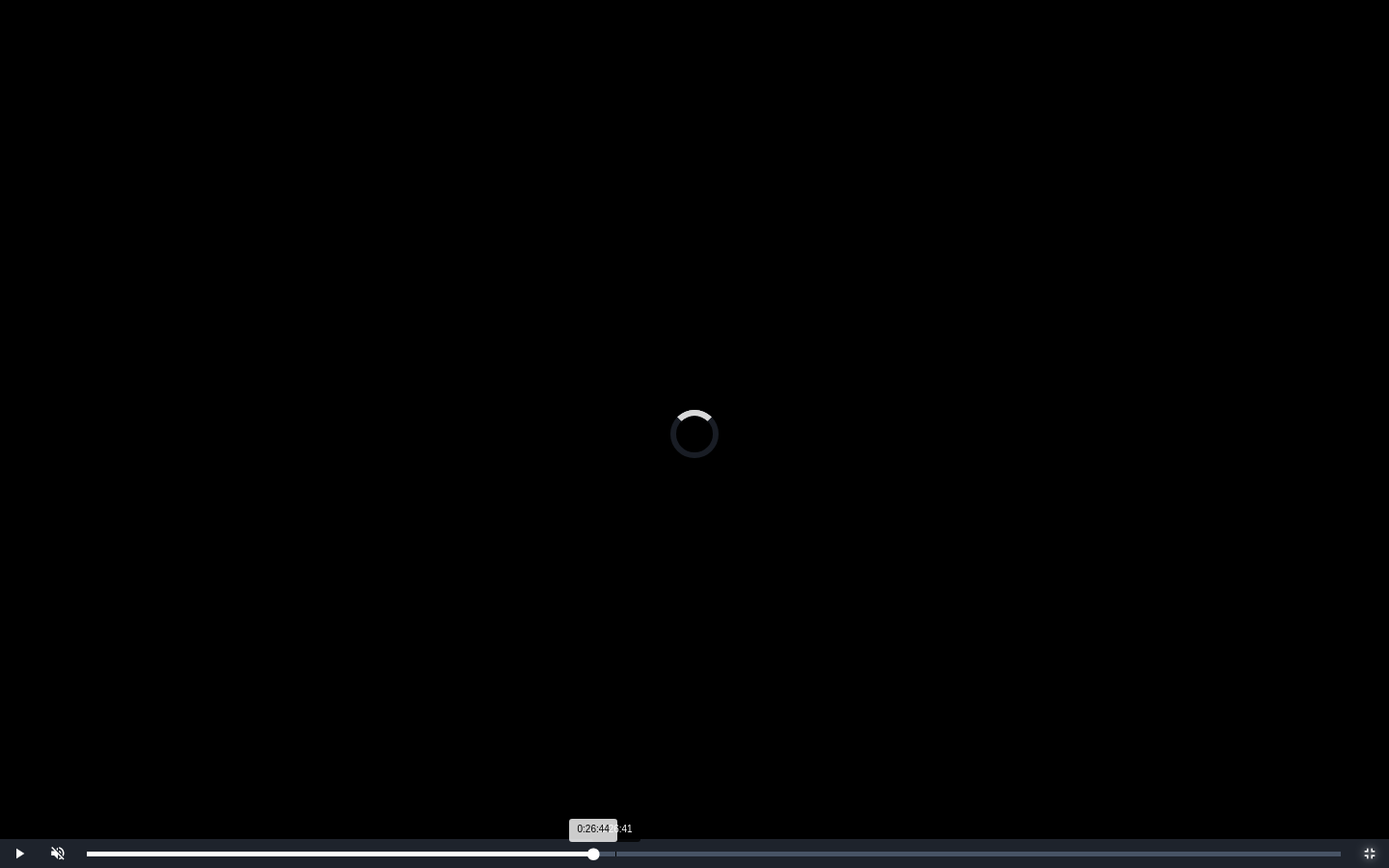 click on "Loaded : 0% 0:26:41 0:26:44 Progress : 0%" at bounding box center [714, 854] 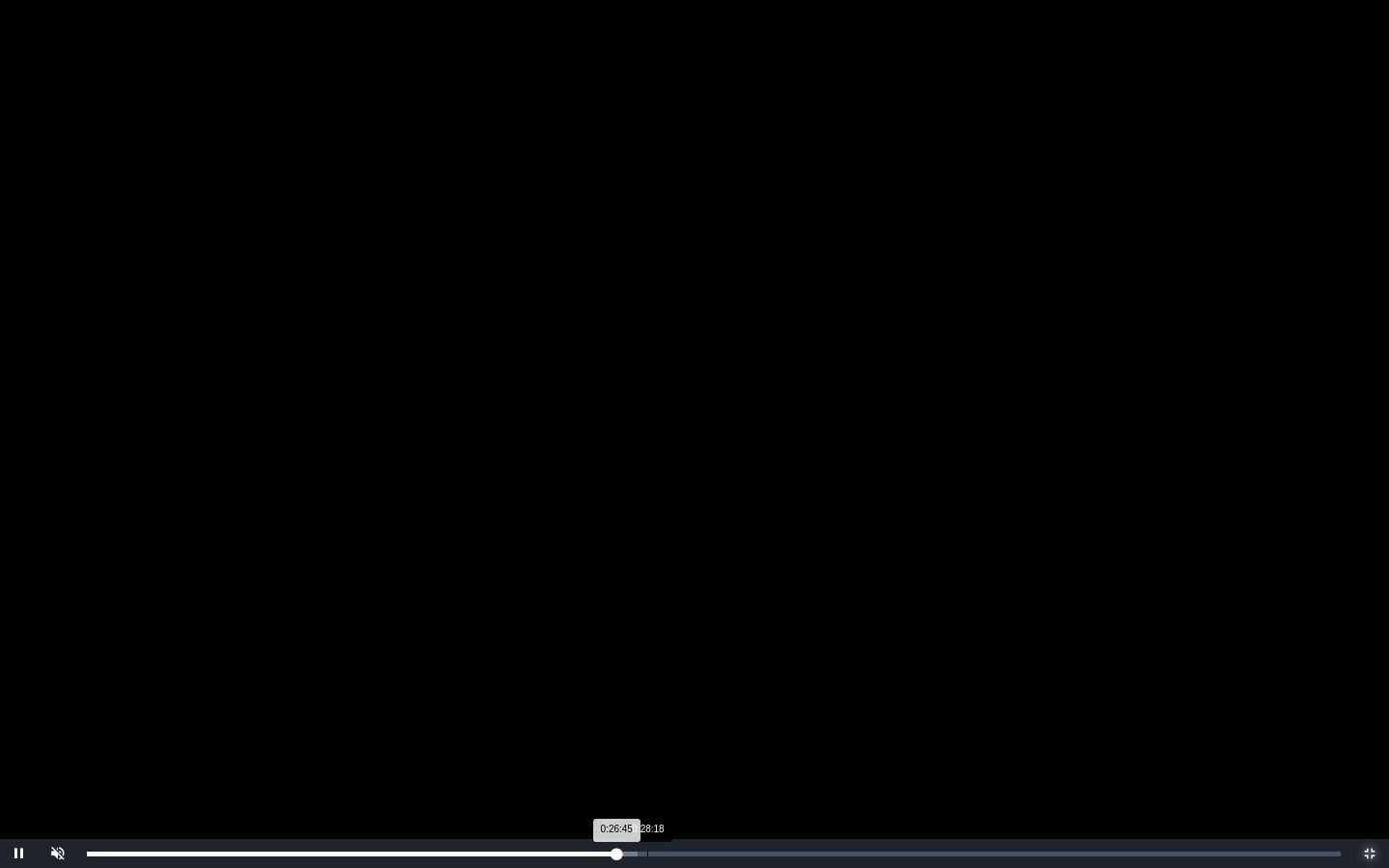 click on "Loaded : 0% 0:28:18 0:26:45 Progress : 0%" at bounding box center (714, 854) 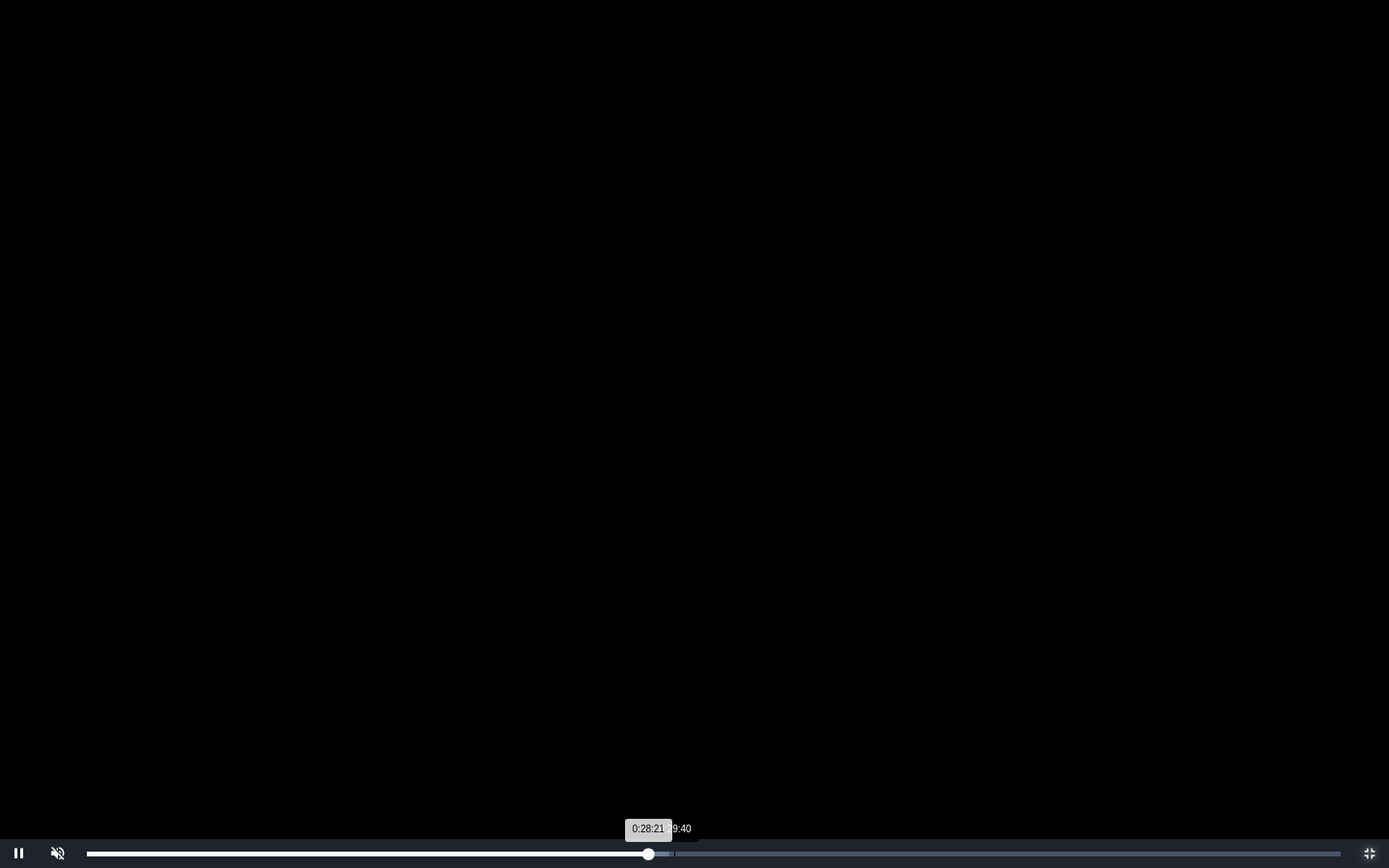 click on "Loaded : 0% 0:29:40 0:28:21 Progress : 0%" at bounding box center [714, 854] 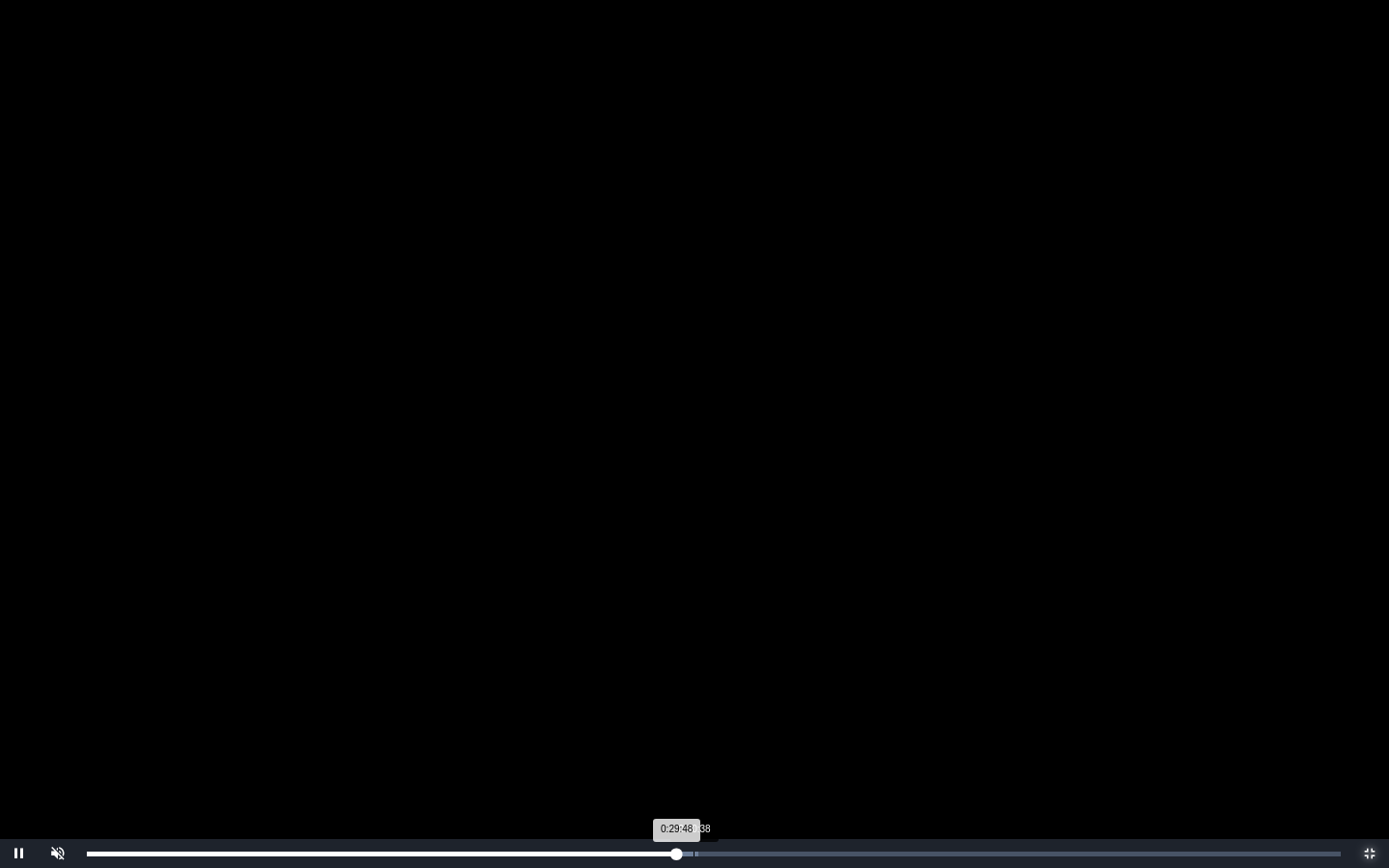 click on "Loaded : 0% 0:30:38 0:29:48 Progress : 0%" at bounding box center (714, 854) 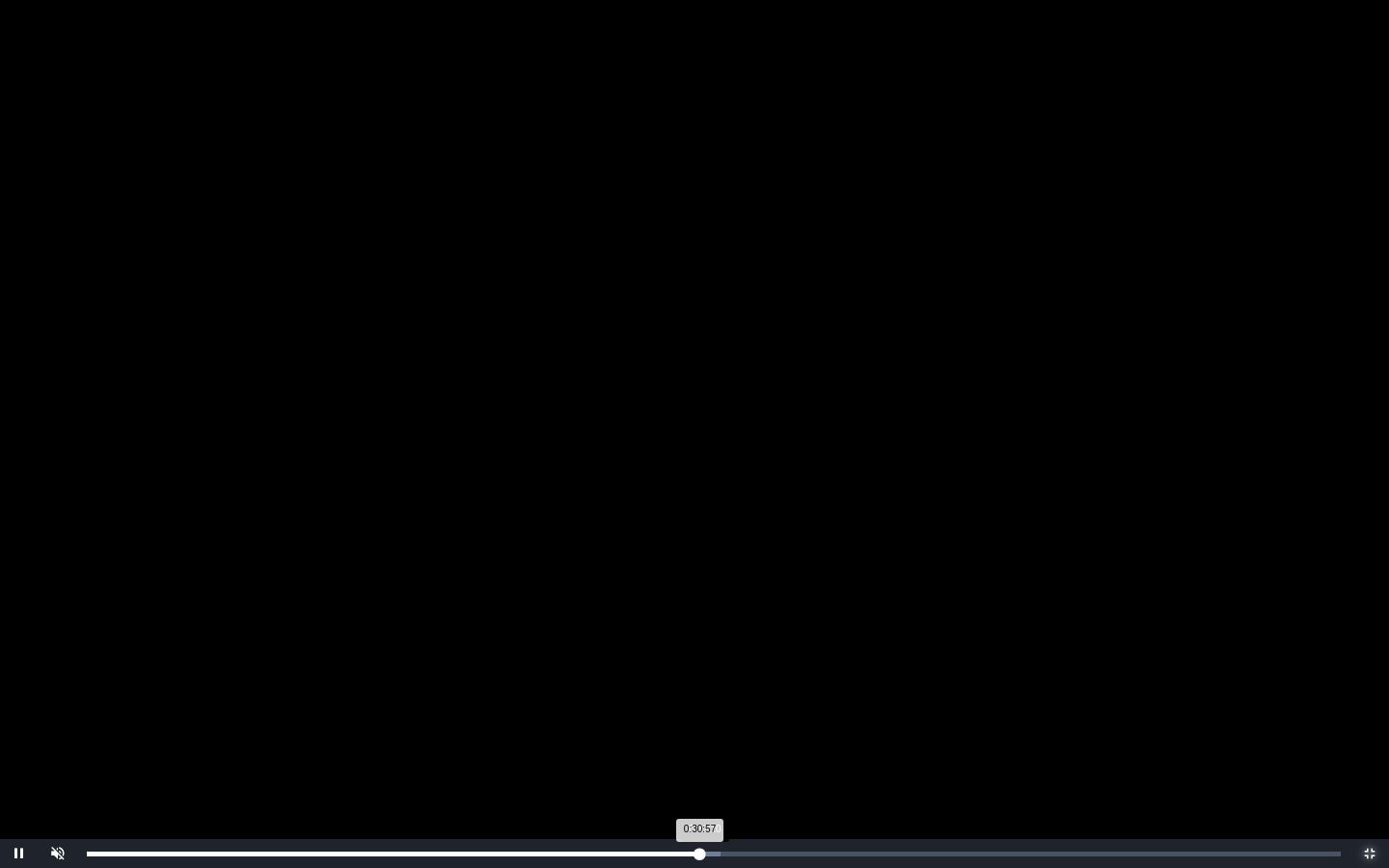 click on "0:30:57 Progress : 0%" at bounding box center (394, 854) 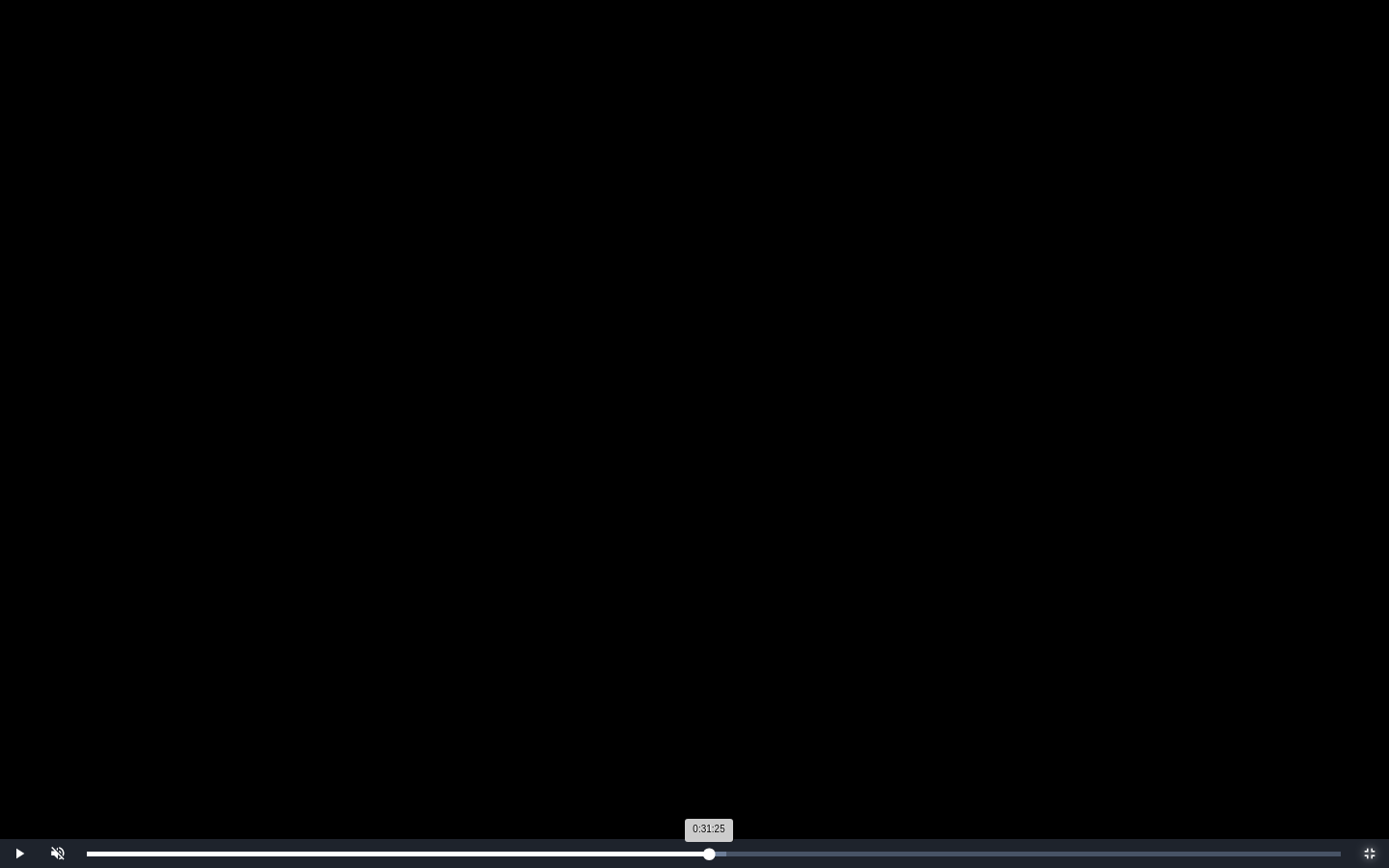 click on "0:31:25 Progress : 0%" at bounding box center (397, 854) 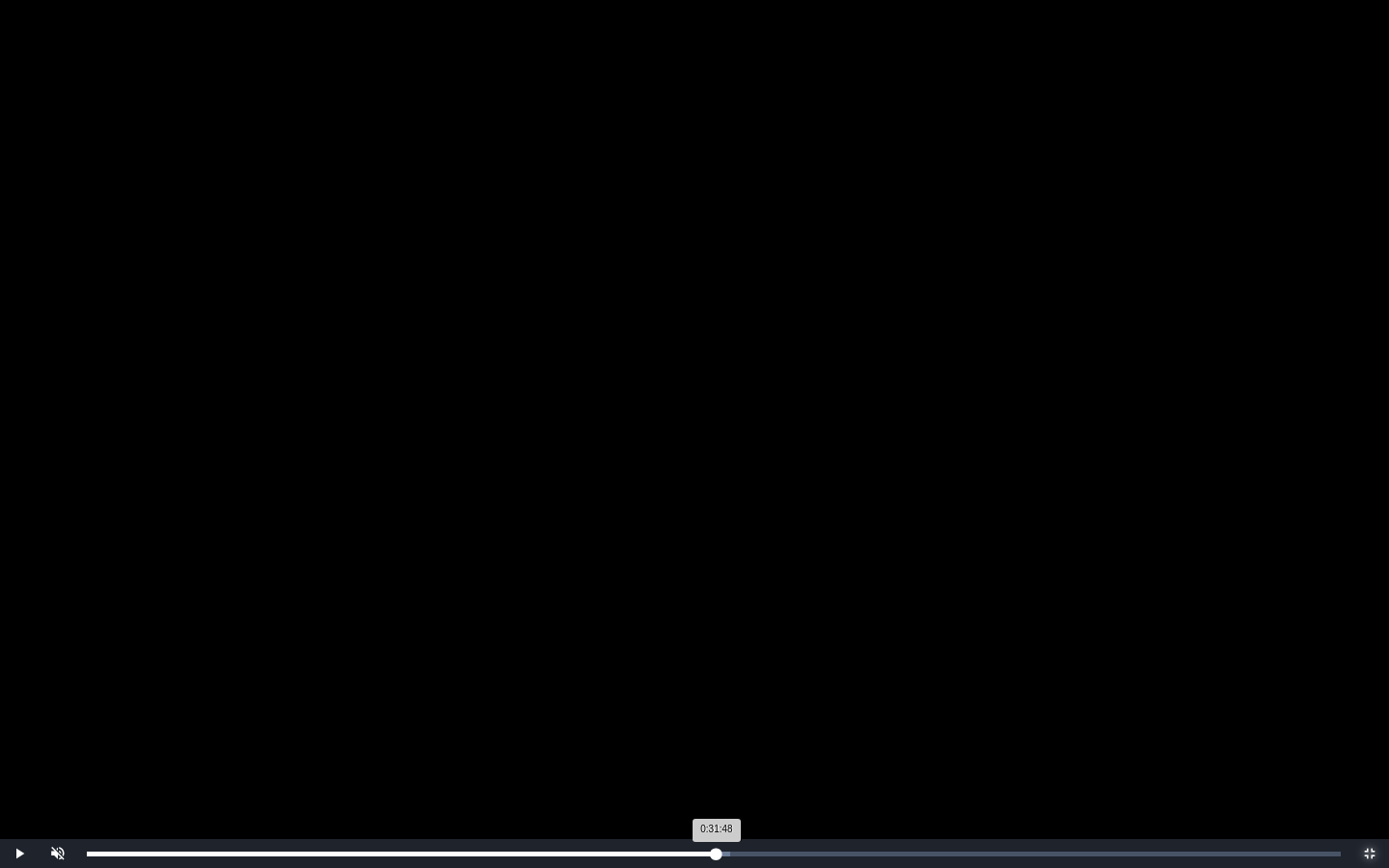click on "Loaded : 0% 0:31:48 0:31:48 Progress : 0%" at bounding box center [714, 854] 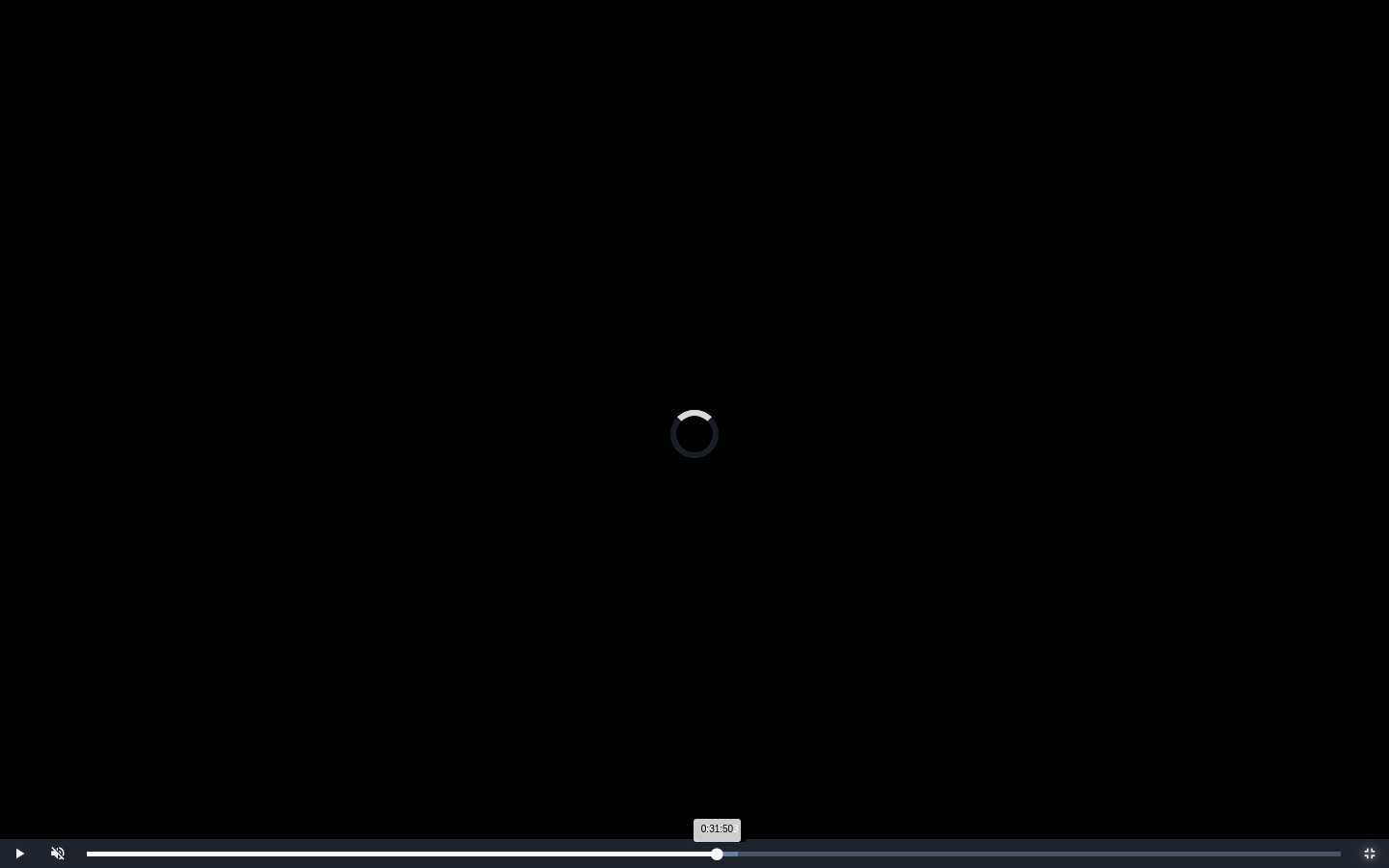 click on "0:31:50 Progress : 0%" at bounding box center [402, 854] 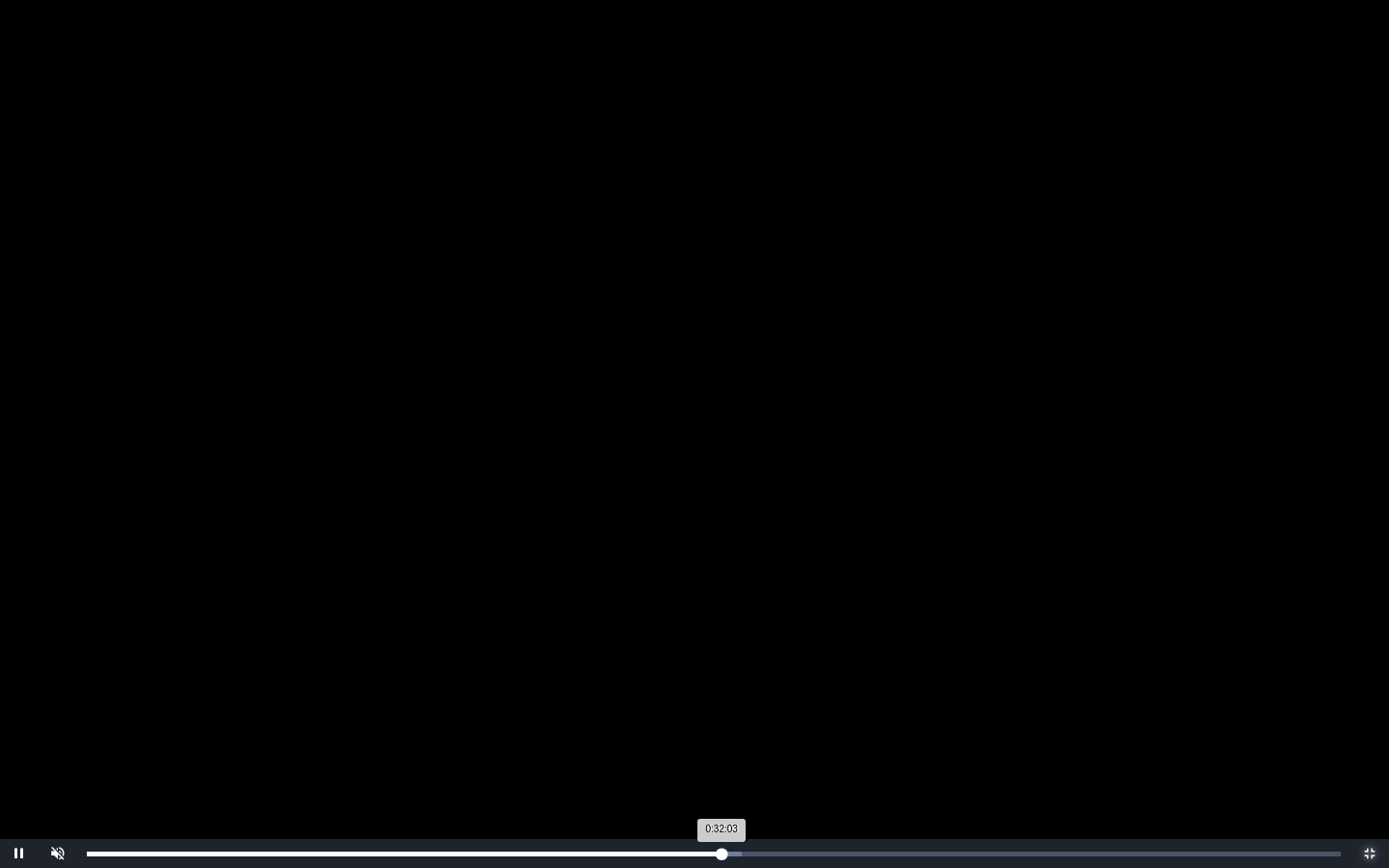 click on "0:32:03 Progress : 0%" at bounding box center [404, 854] 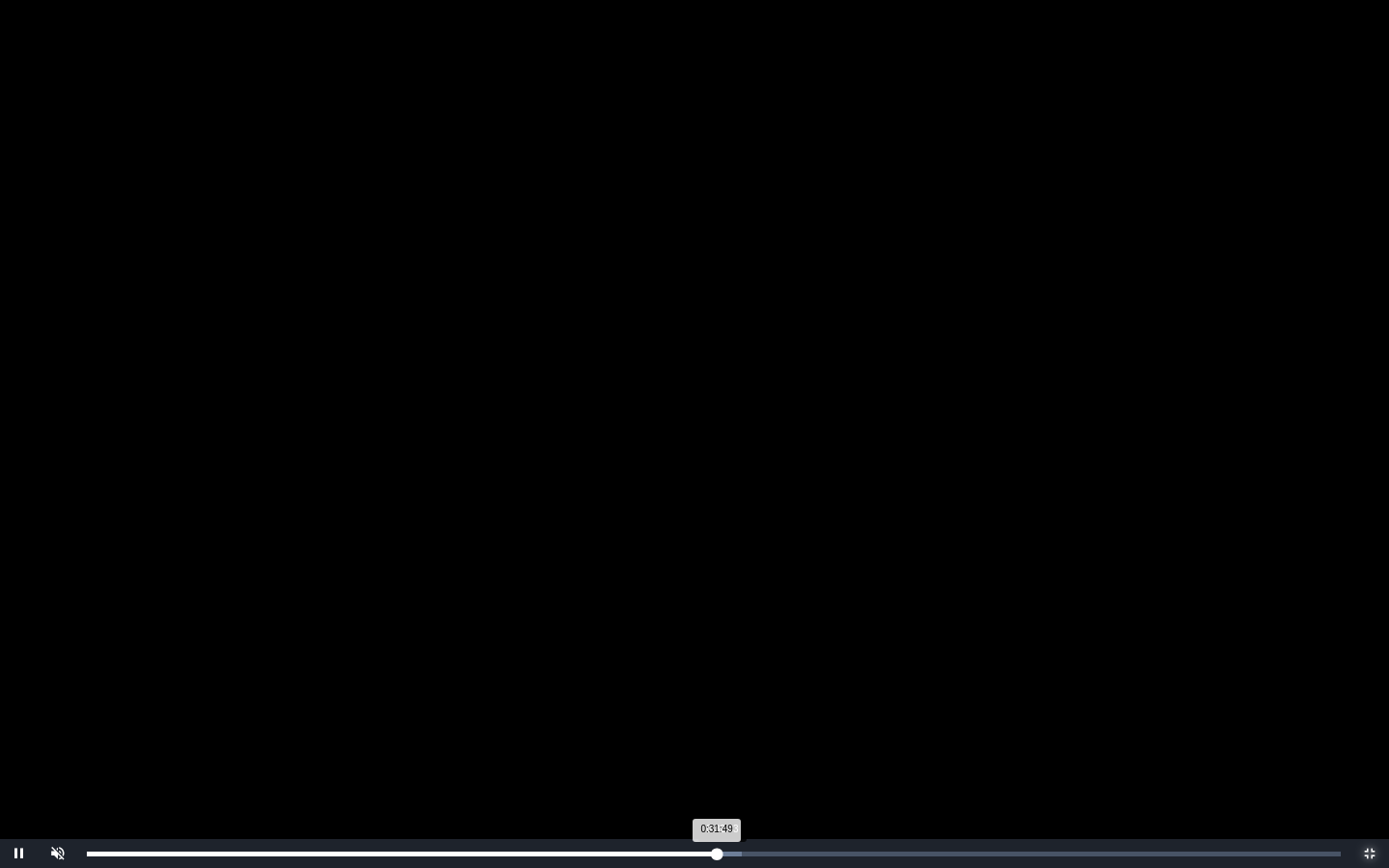 click on "0:31:49 Progress : 0%" at bounding box center (401, 854) 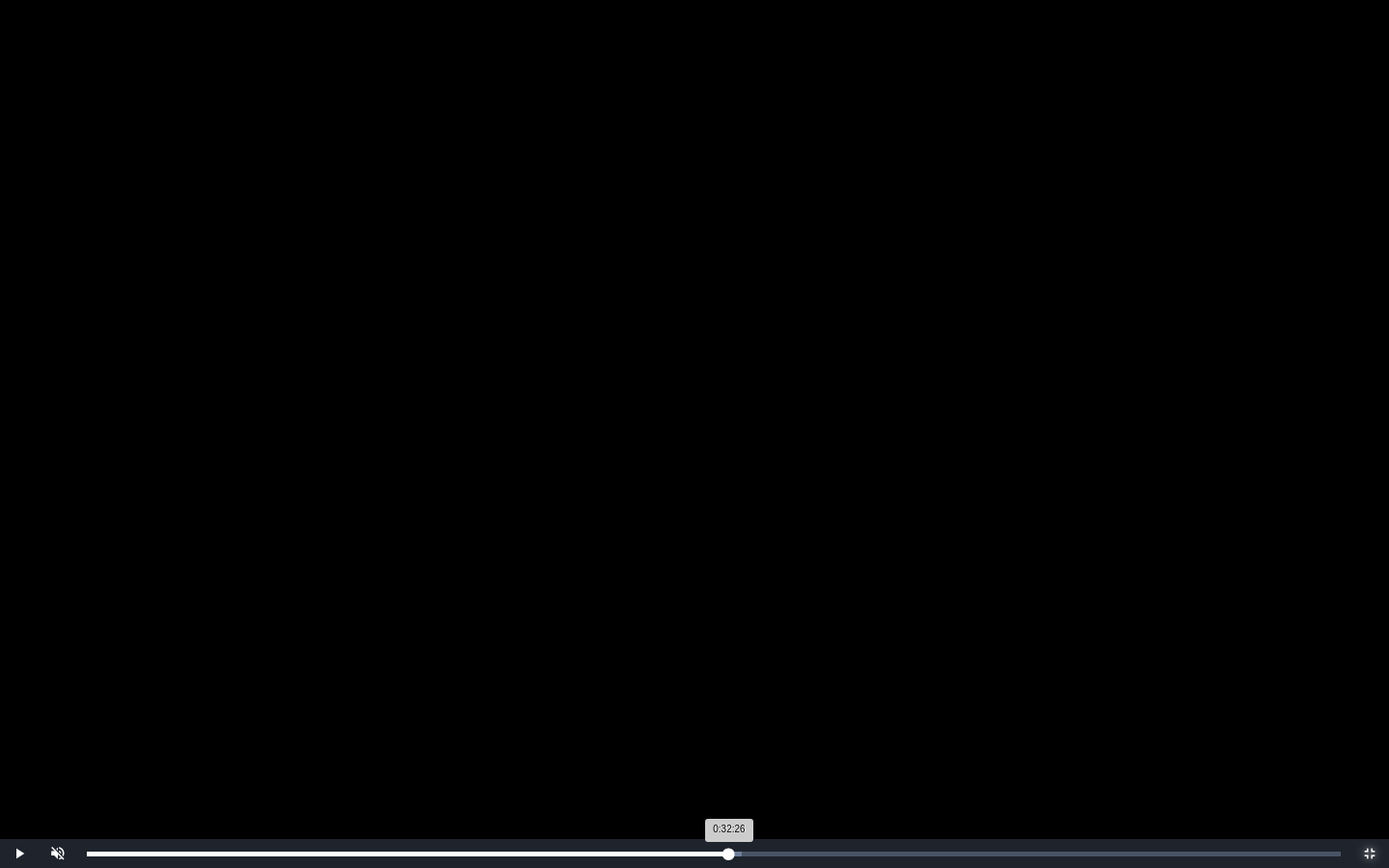 click on "Loaded : 0% 0:32:26 0:32:26 Progress : 0%" at bounding box center [714, 854] 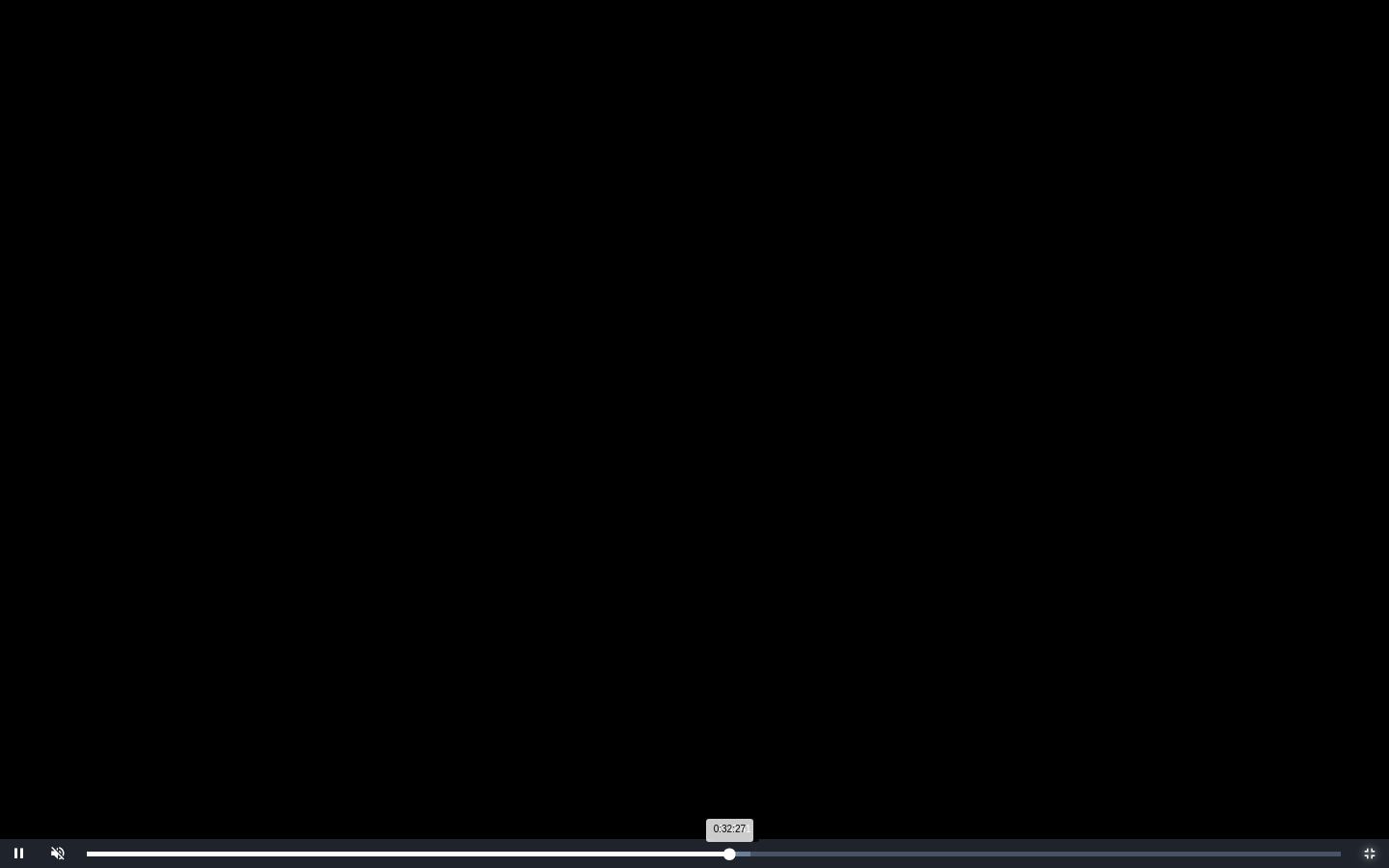 click on "0:32:27 Progress : 0%" at bounding box center [408, 854] 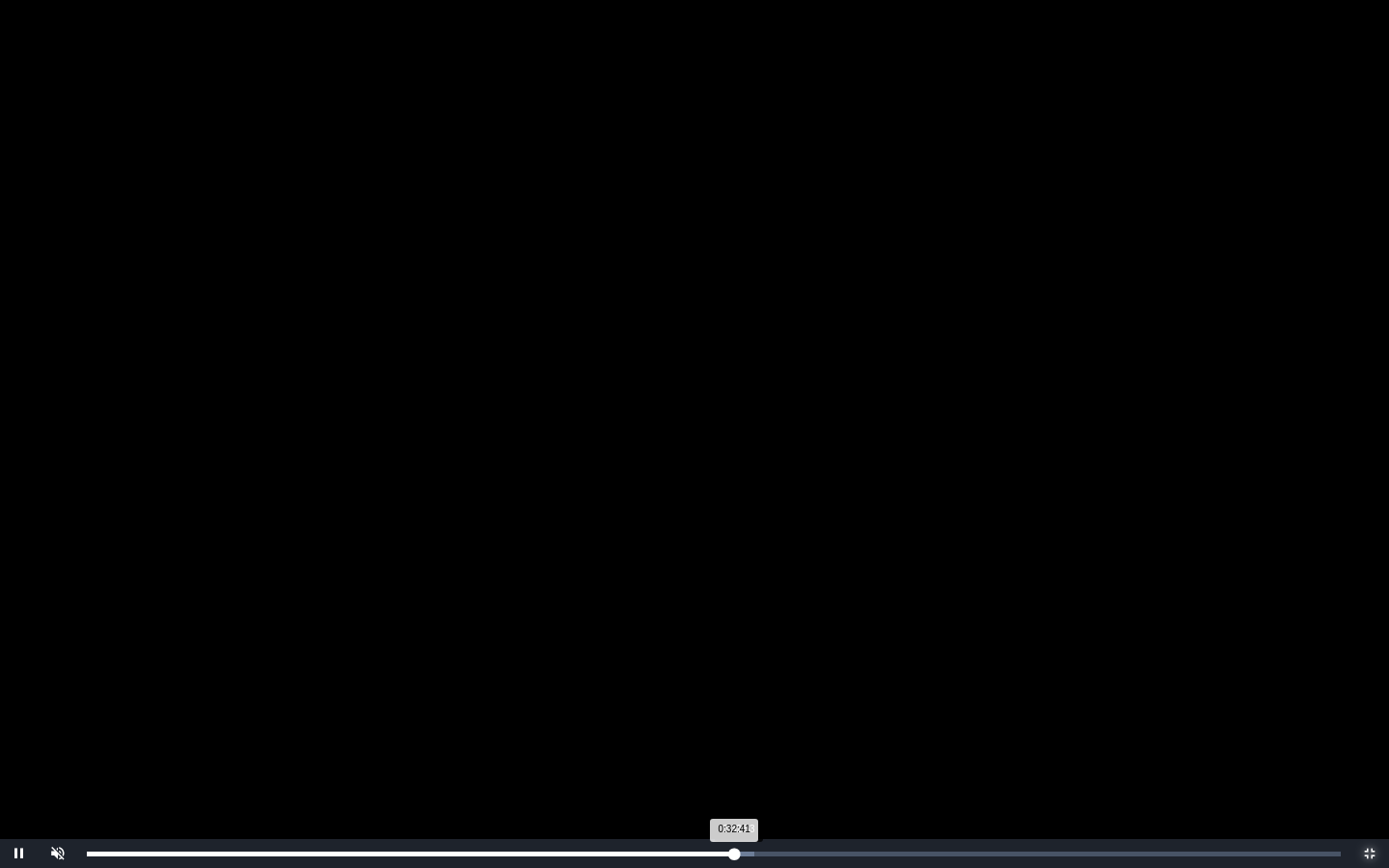 click on "0:32:41 Progress : 0%" at bounding box center [410, 854] 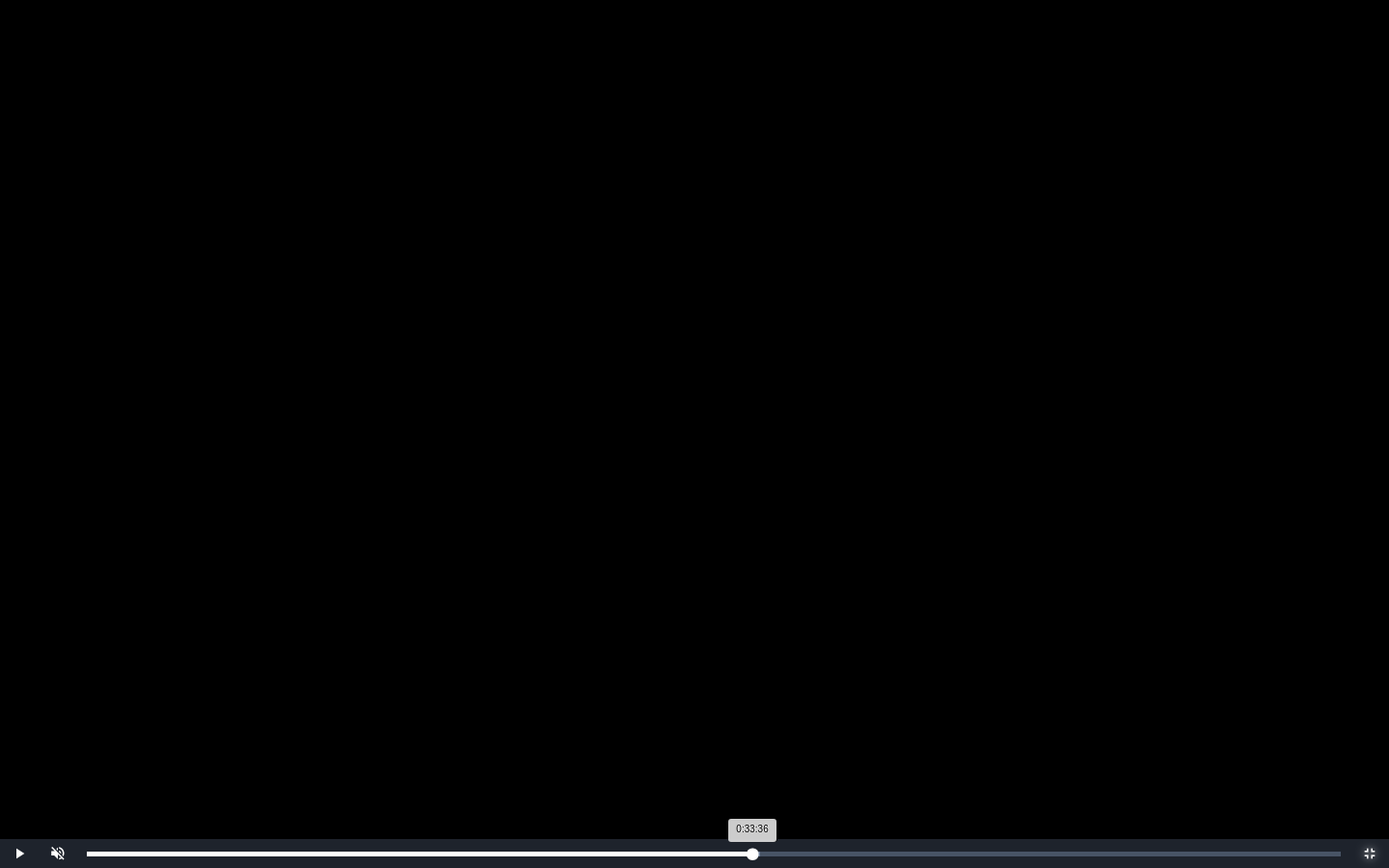 click on "Loaded : 0% 0:33:36 0:33:36 Progress : 0%" at bounding box center [714, 854] 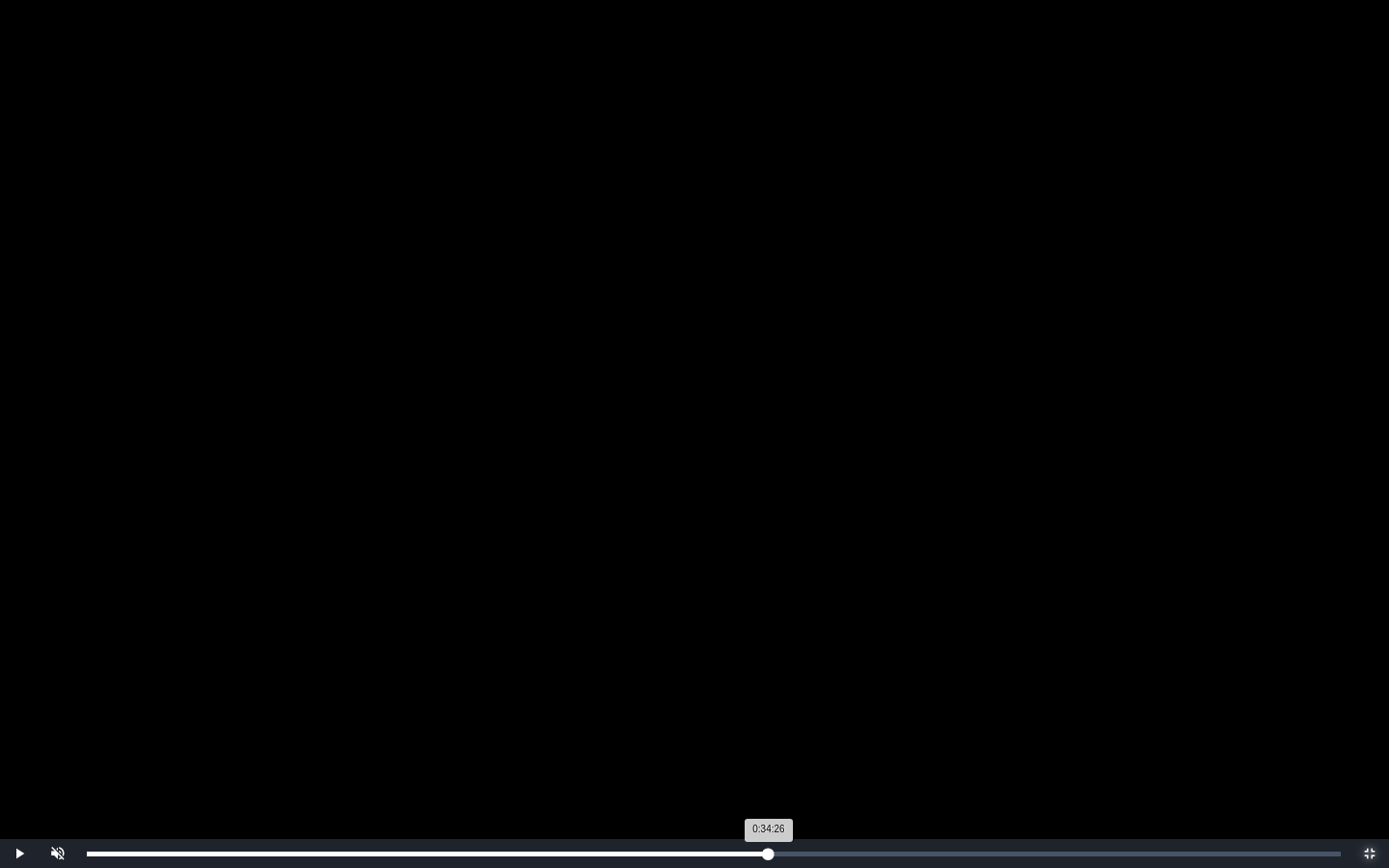 click on "Loaded : 0% 0:34:26 0:34:26 Progress : 0%" at bounding box center [714, 854] 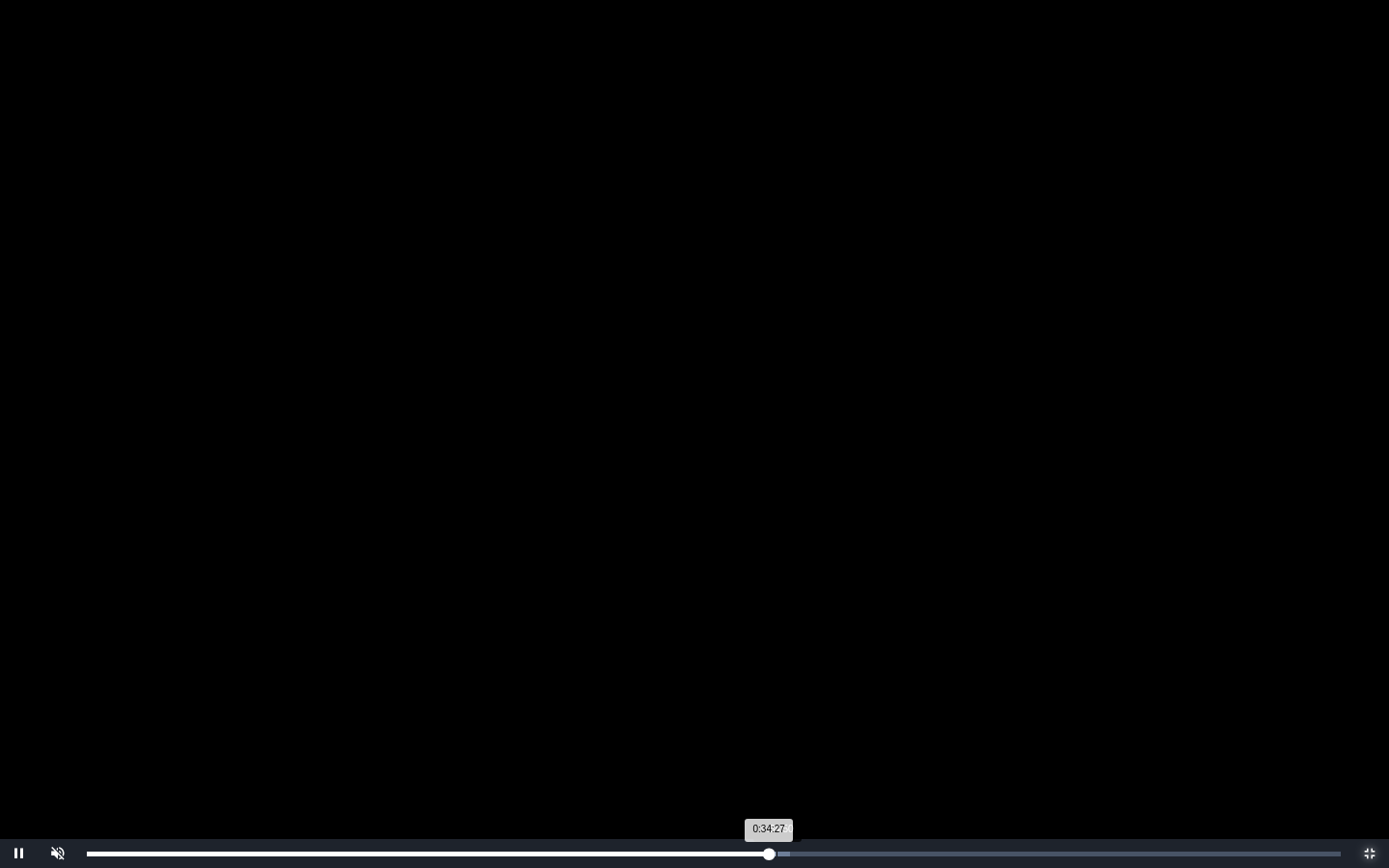 click on "Loaded : 0% 0:34:50 0:34:27 Progress : 0%" at bounding box center (714, 854) 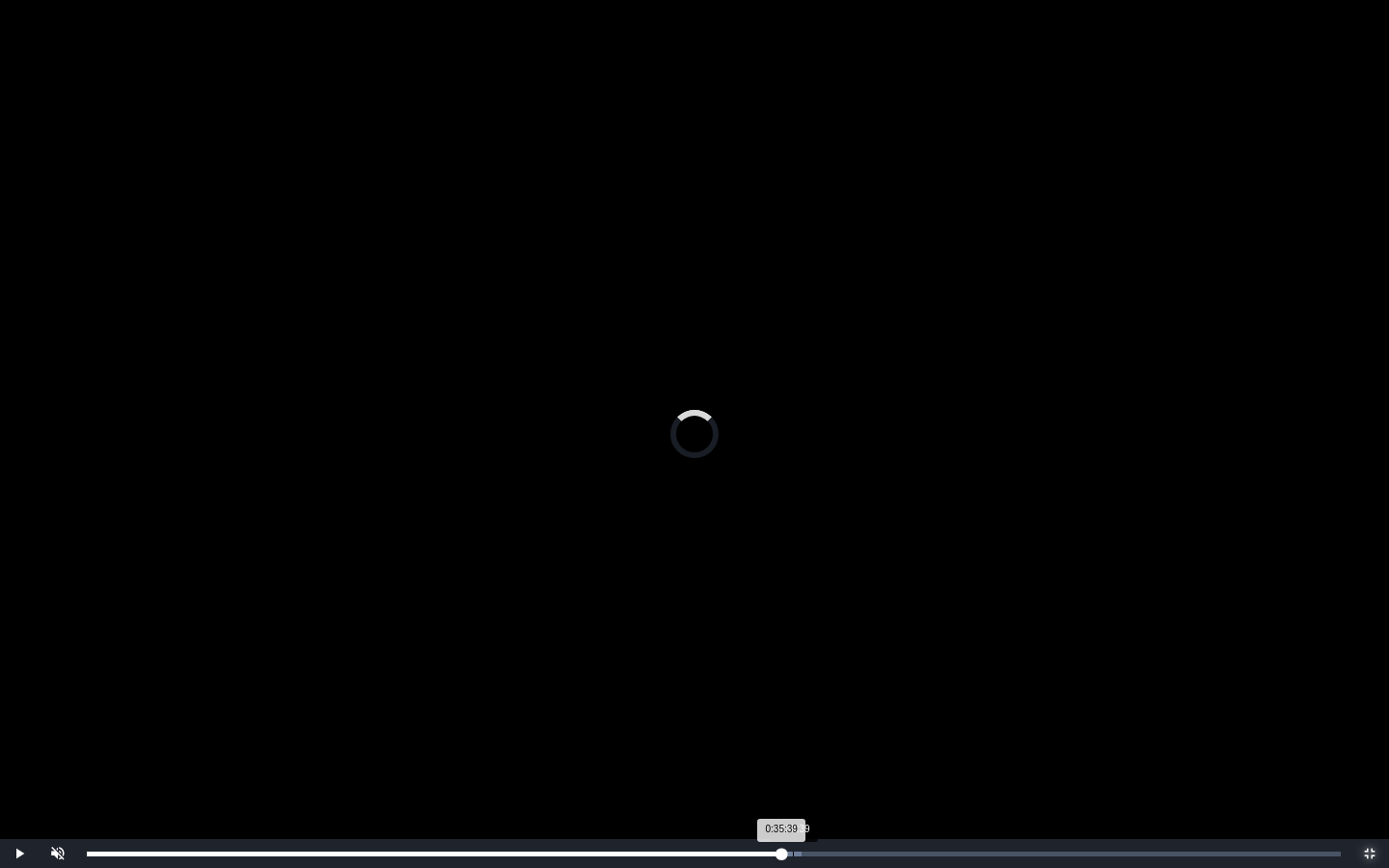 click on "Loaded : 0% 0:35:39 0:35:39 Progress : 0%" at bounding box center (714, 854) 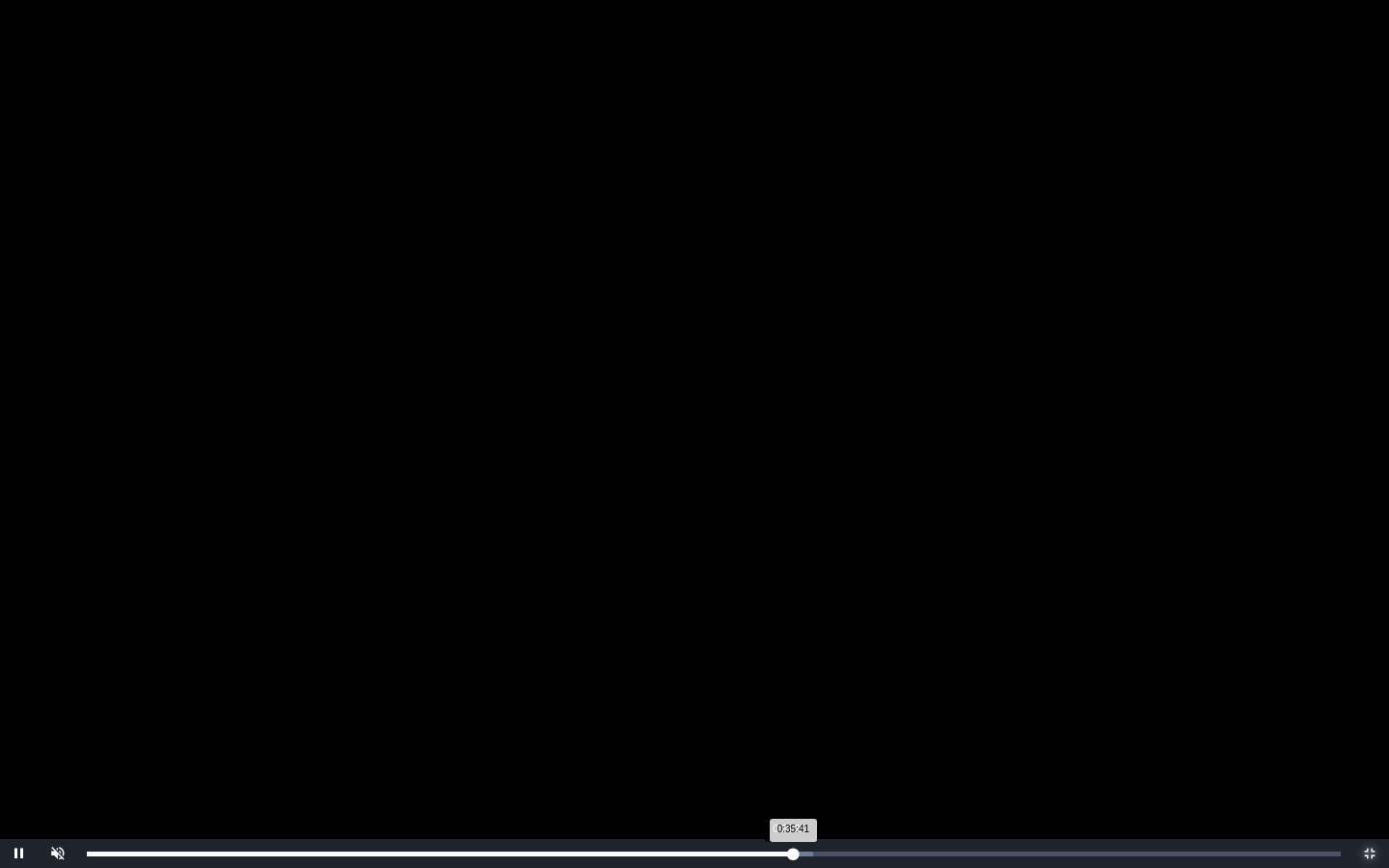 click on "0:35:41 Progress : 0%" at bounding box center [440, 854] 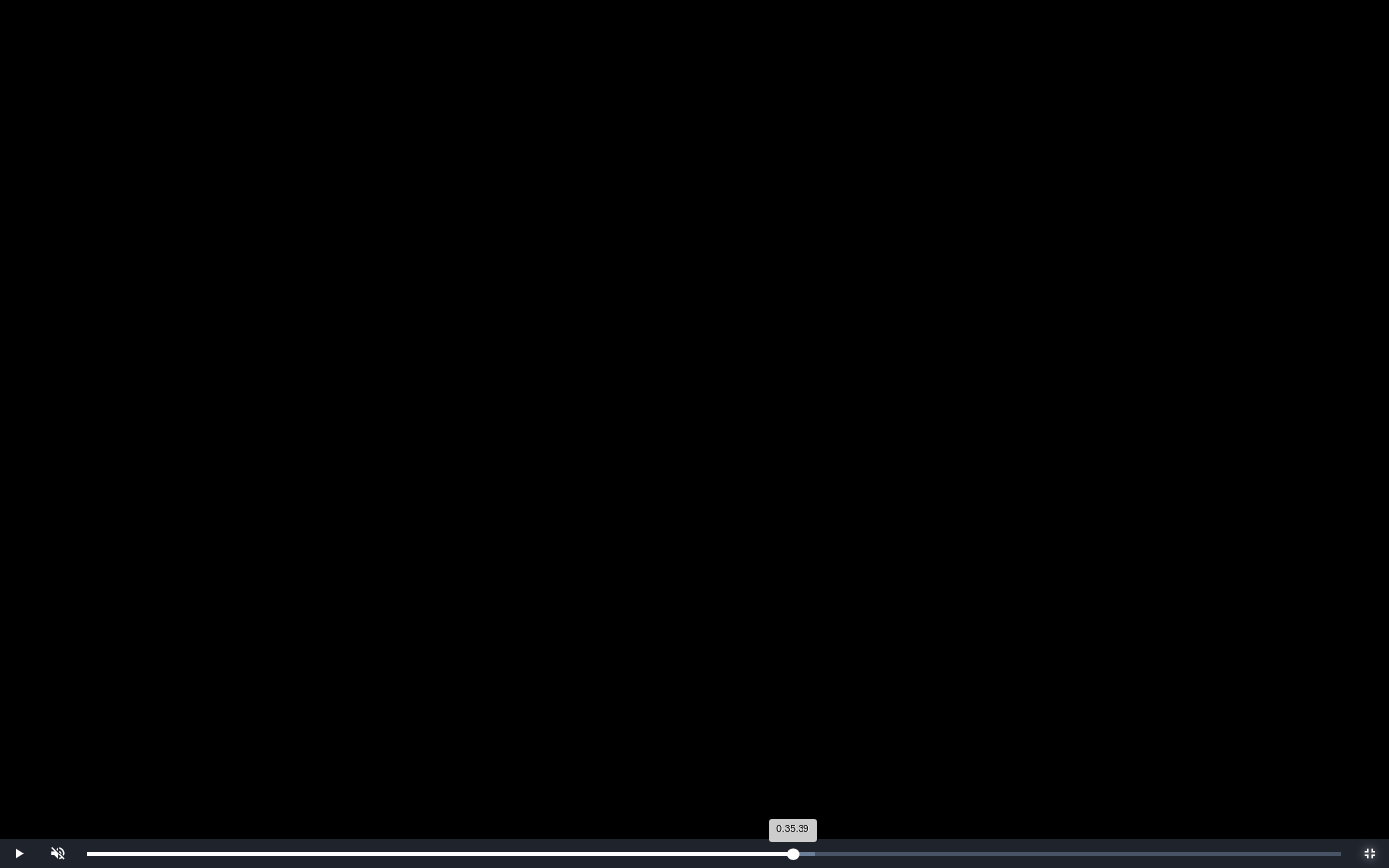 click on "0:35:39 Progress : 0%" at bounding box center [440, 854] 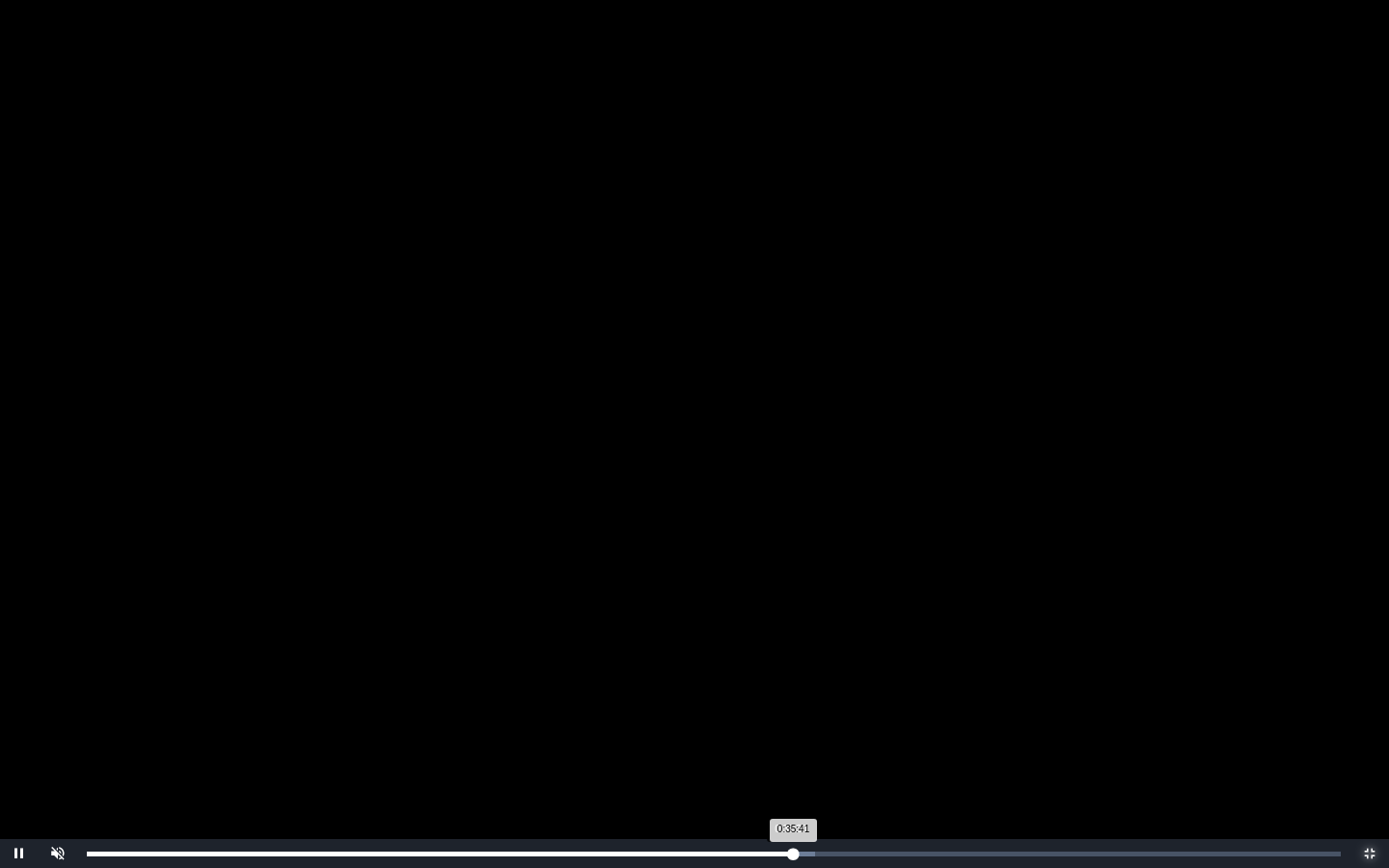 click on "0:35:41 Progress : 0%" at bounding box center (440, 854) 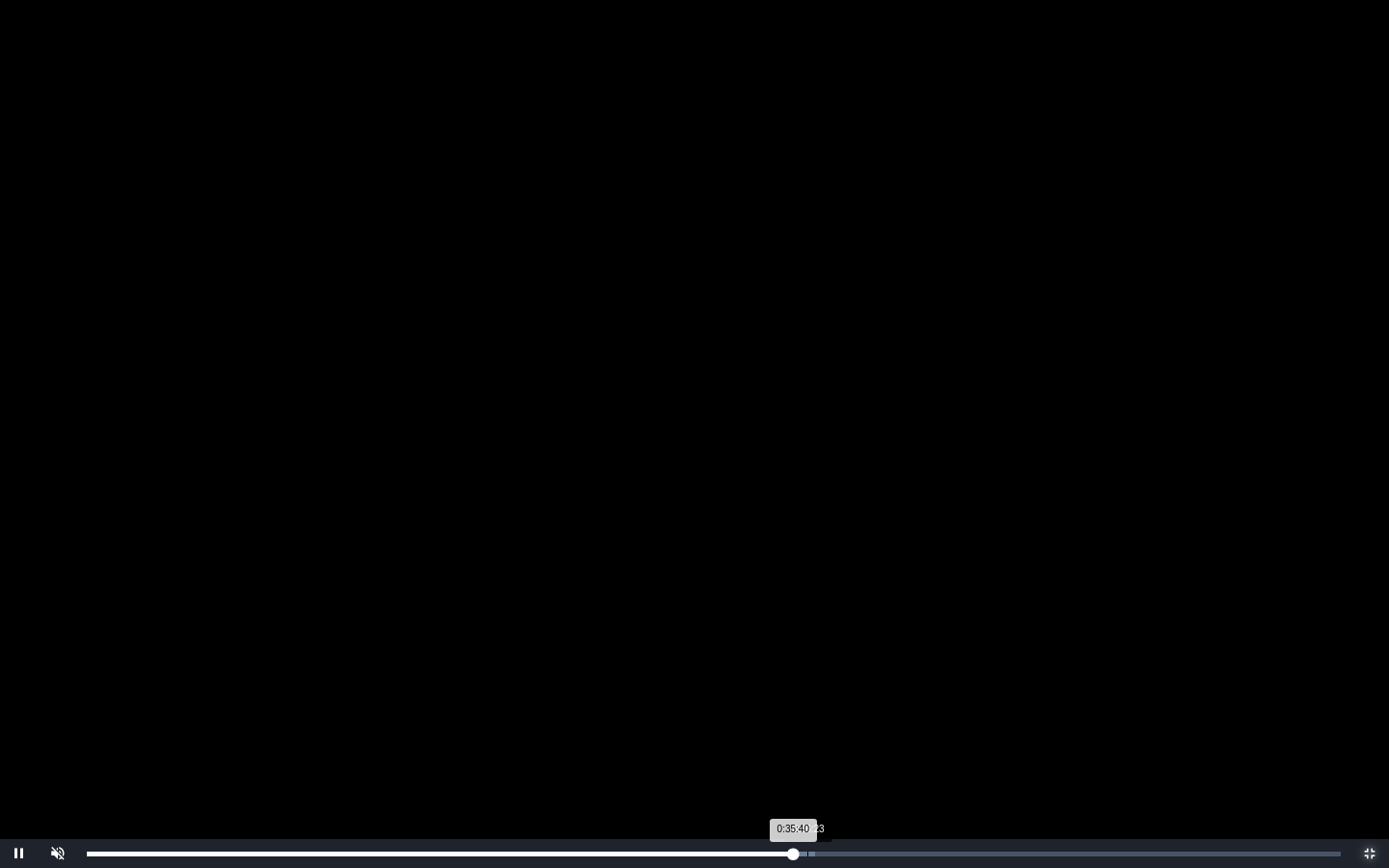 click on "Loaded : 0% 0:36:23 0:35:40 Progress : 0%" at bounding box center [714, 854] 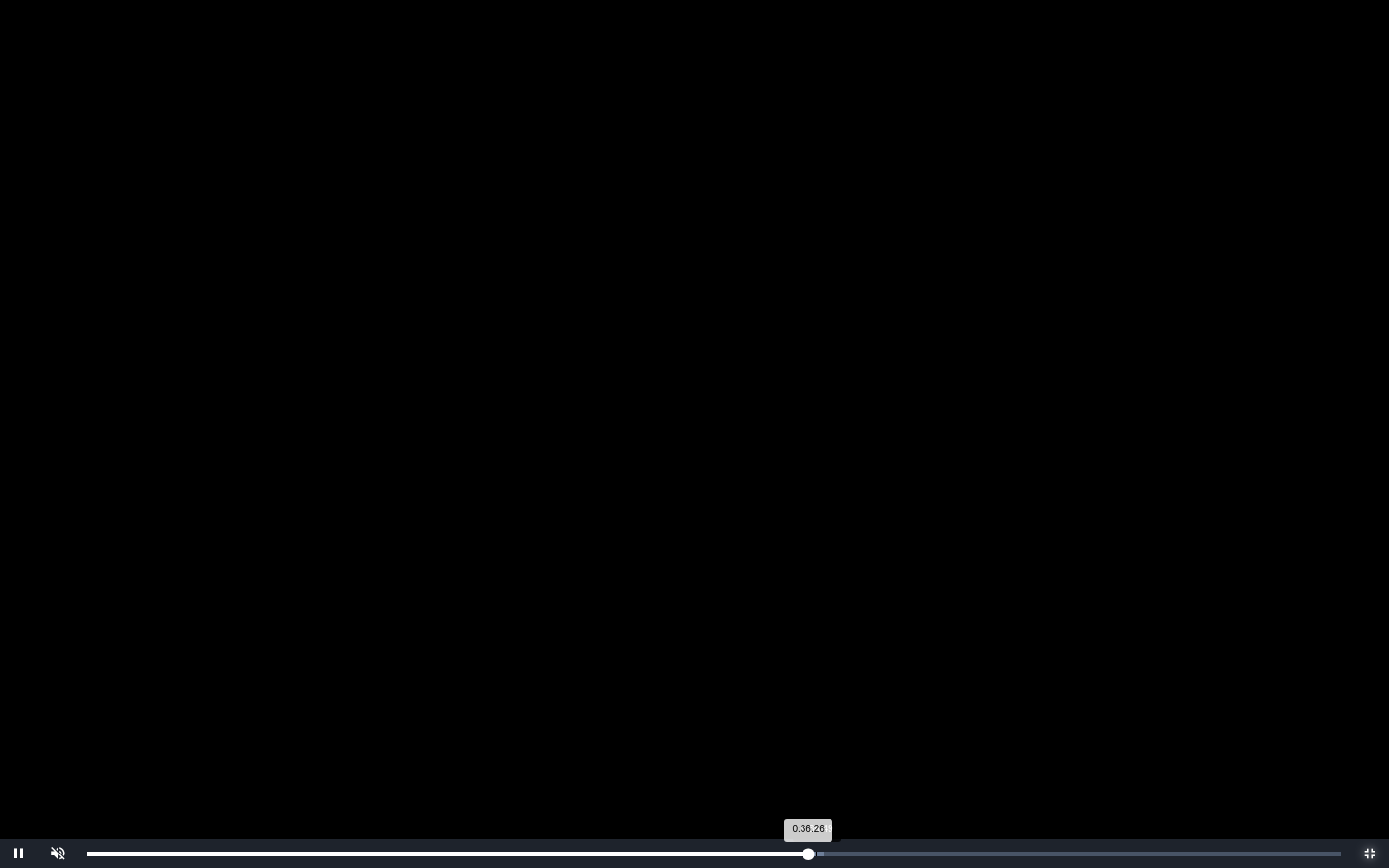 click on "Loaded : 0% 0:36:49 0:36:26 Progress : 0%" at bounding box center (714, 854) 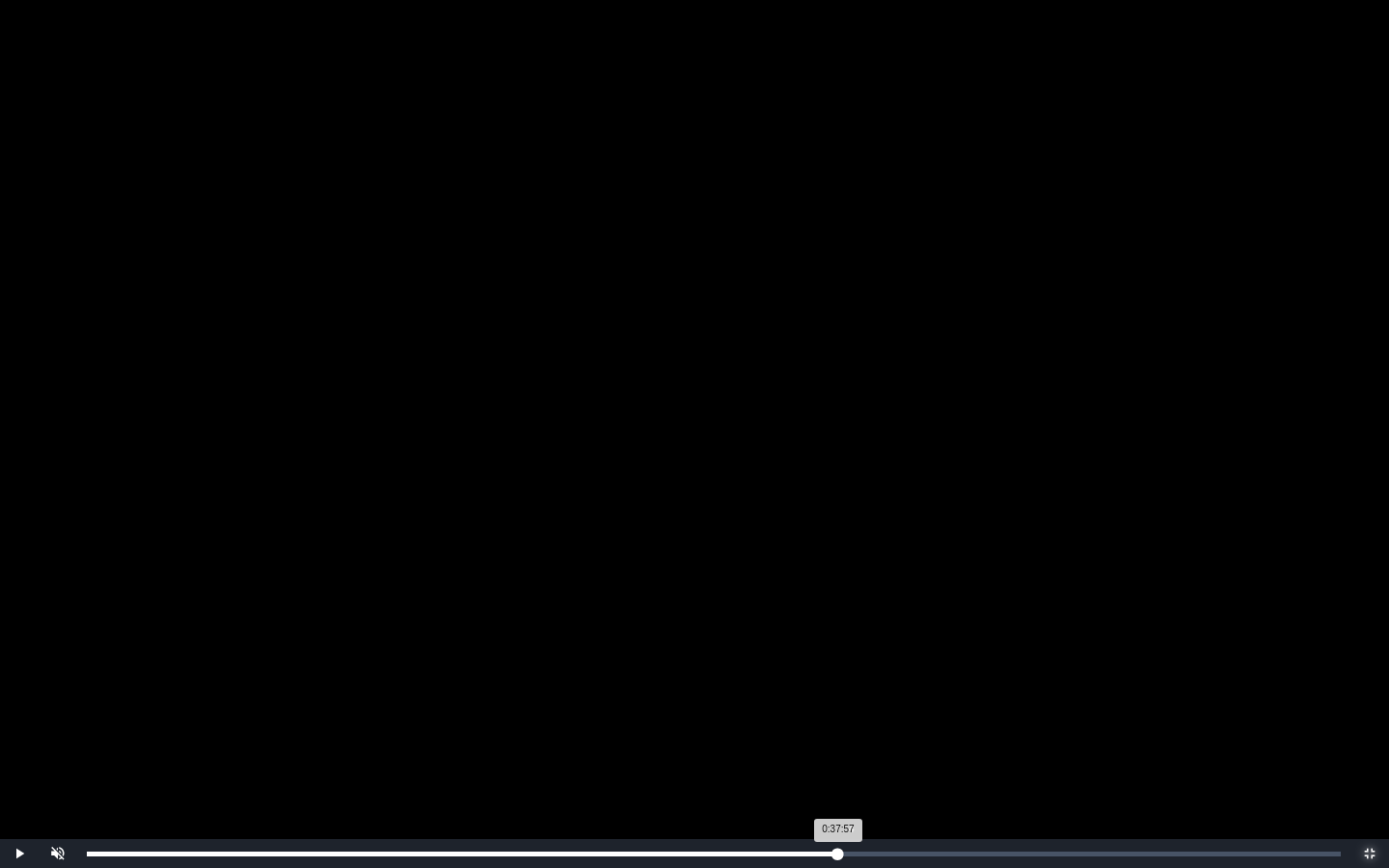 click on "Loaded : 0% 0:37:54 0:37:57 Progress : 0%" at bounding box center (714, 854) 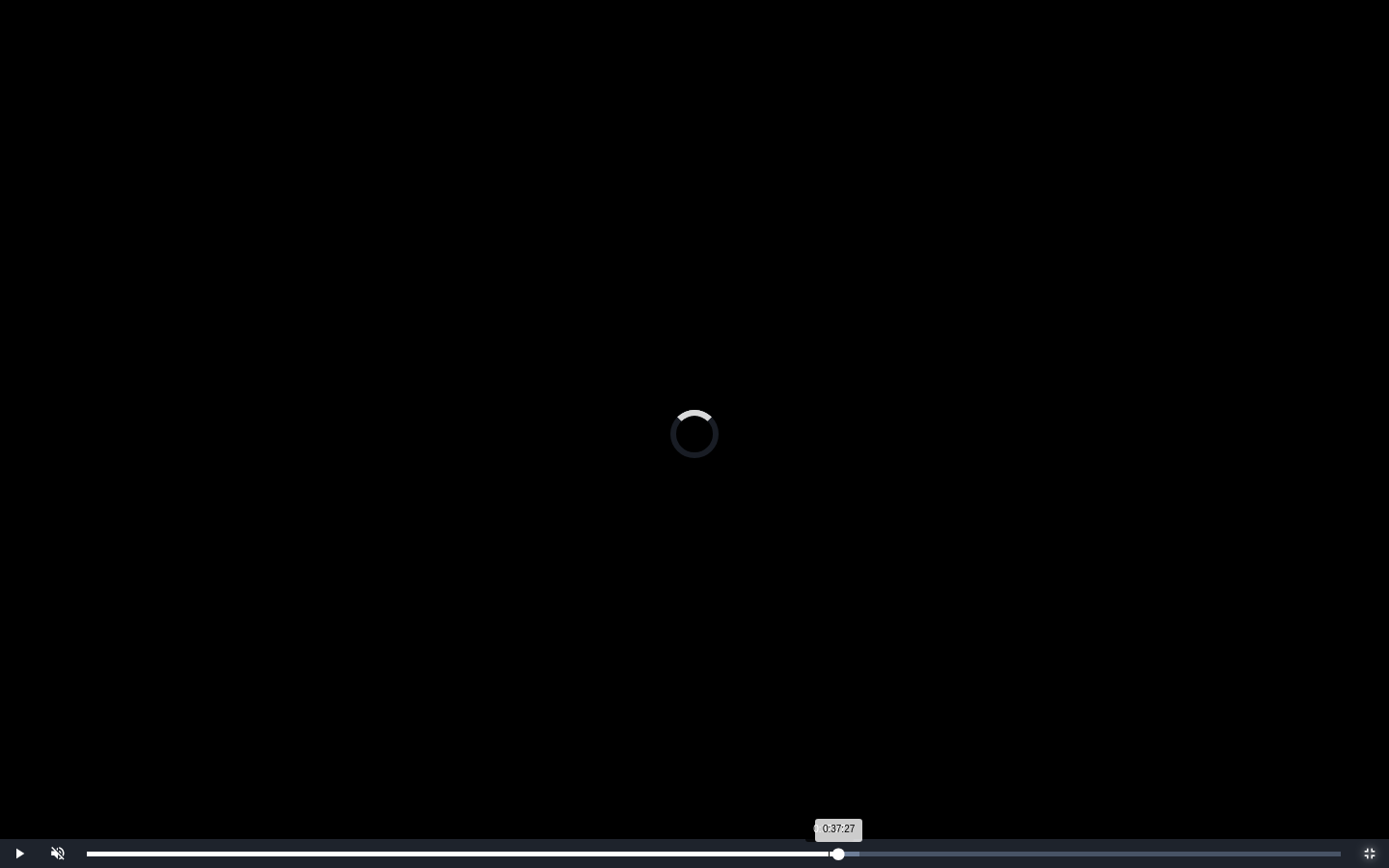 click on "Loaded : 0% 0:37:27 0:37:27 Progress : 0%" at bounding box center [714, 854] 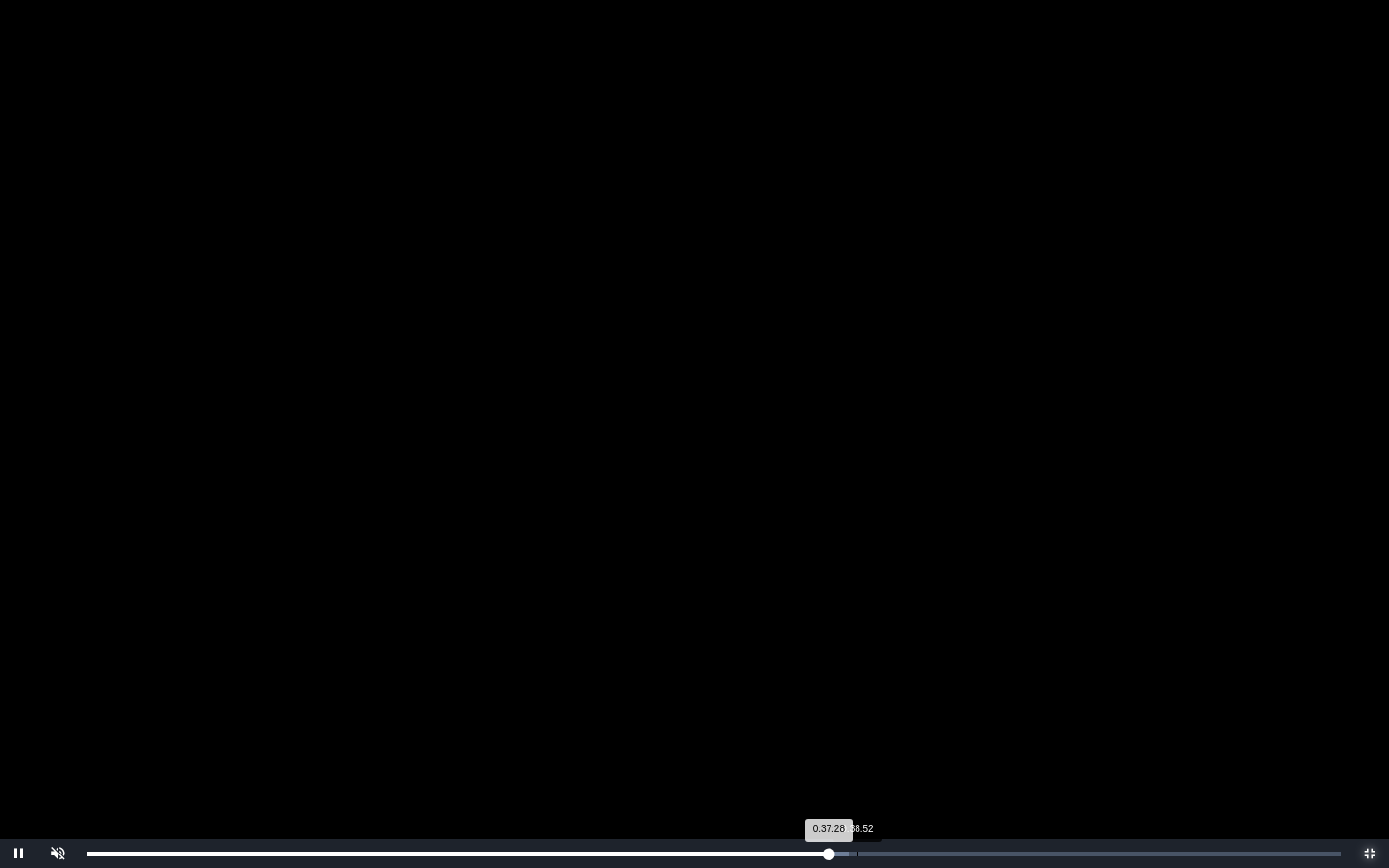 click on "Loaded : 0% 0:38:52 0:37:28 Progress : 0%" at bounding box center (714, 854) 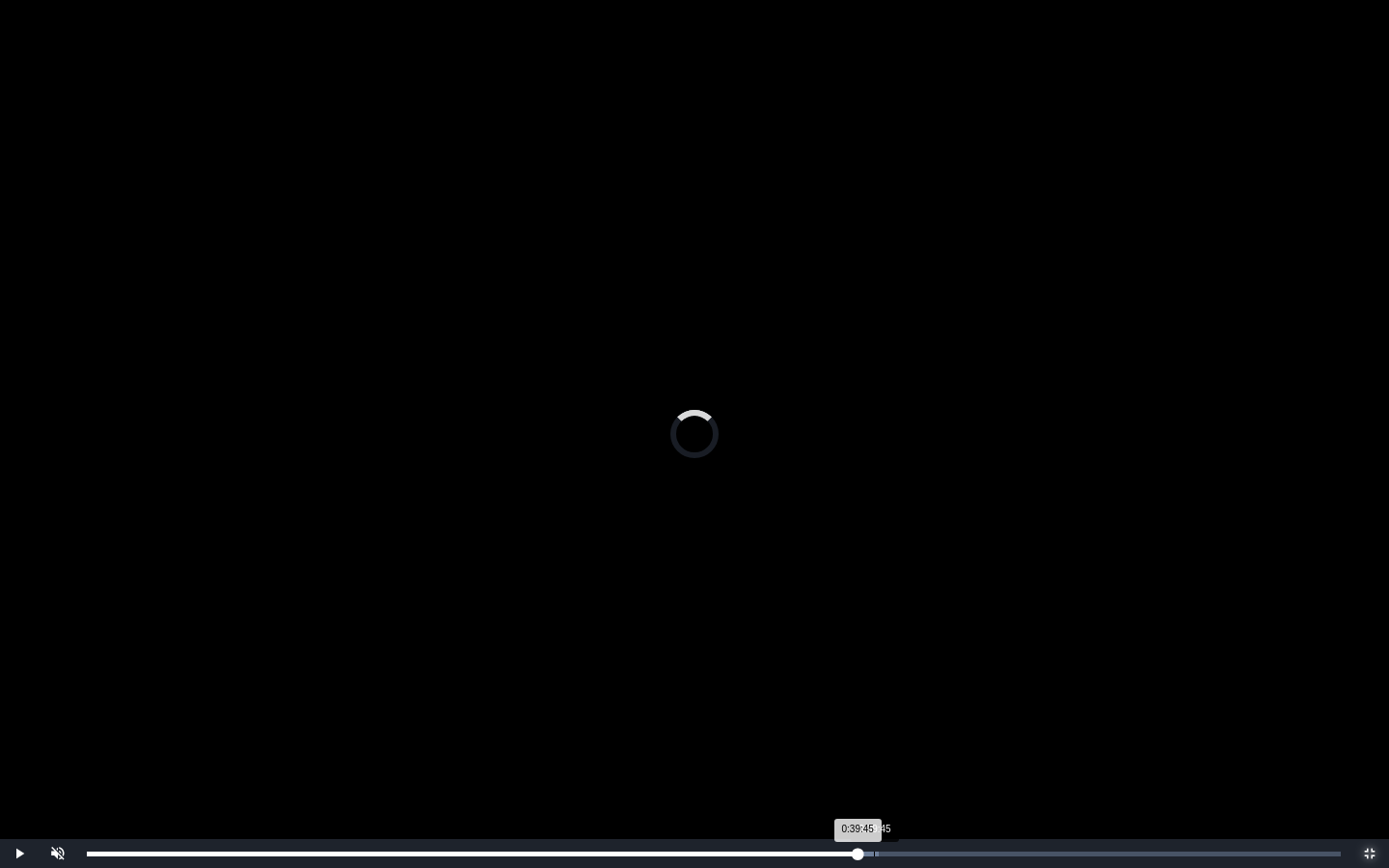 click on "Loaded : 0% 0:39:45 0:39:45 Progress : 0%" at bounding box center (714, 854) 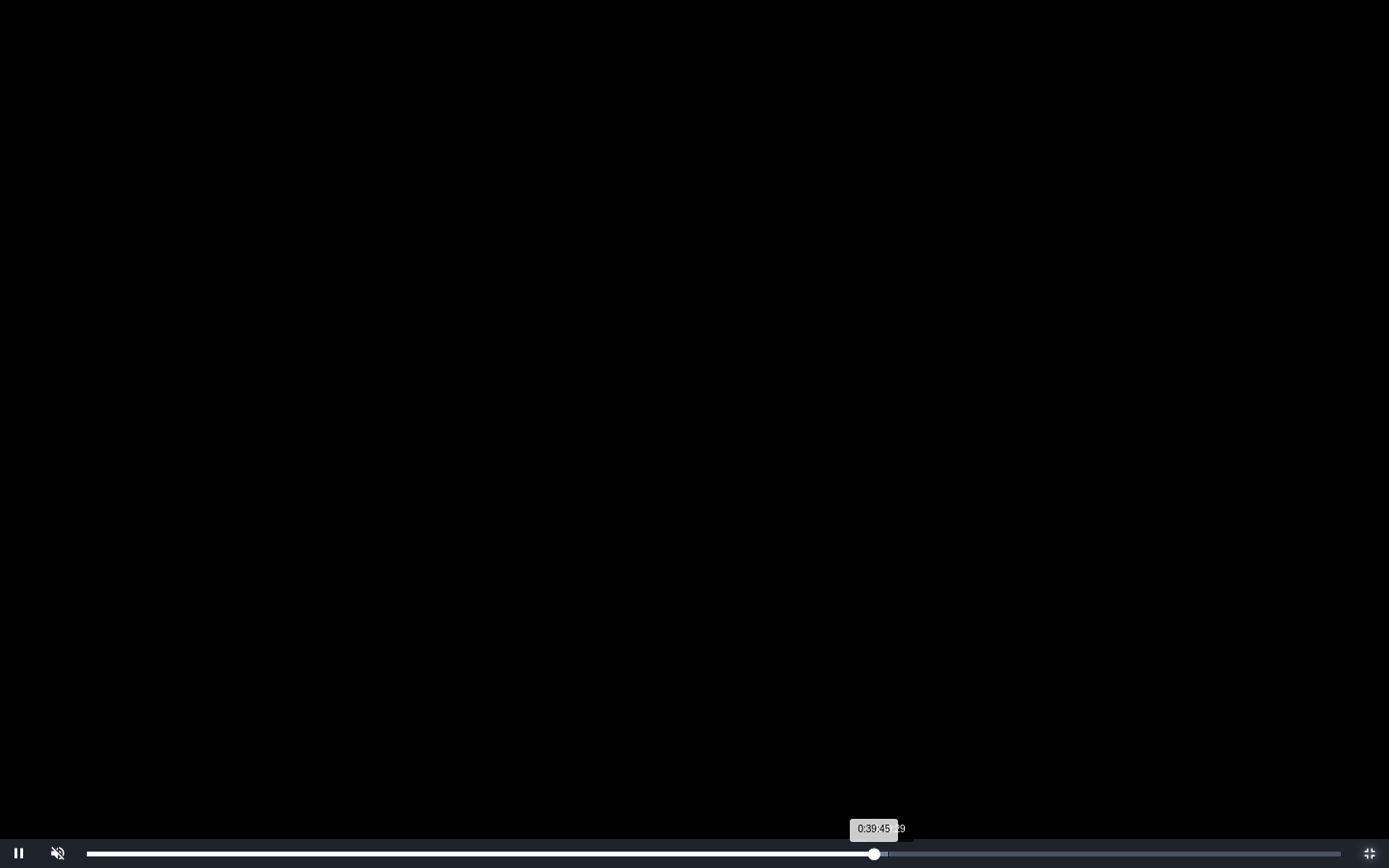 click on "Loaded : 0% 0:40:29 0:39:45 Progress : 0%" at bounding box center (714, 854) 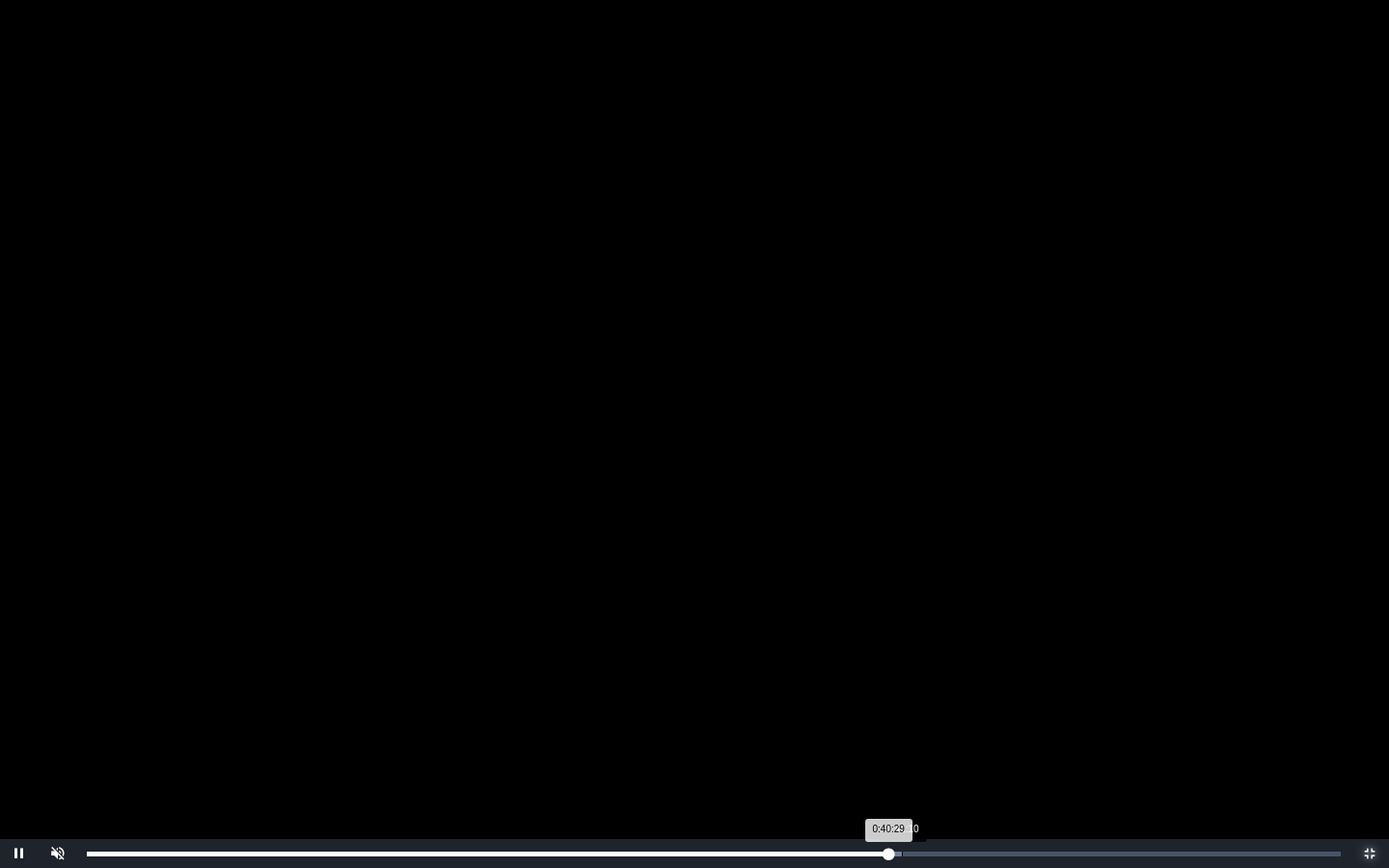 click on "Loaded : 0% 0:41:10 0:40:29 Progress : 0%" at bounding box center [714, 854] 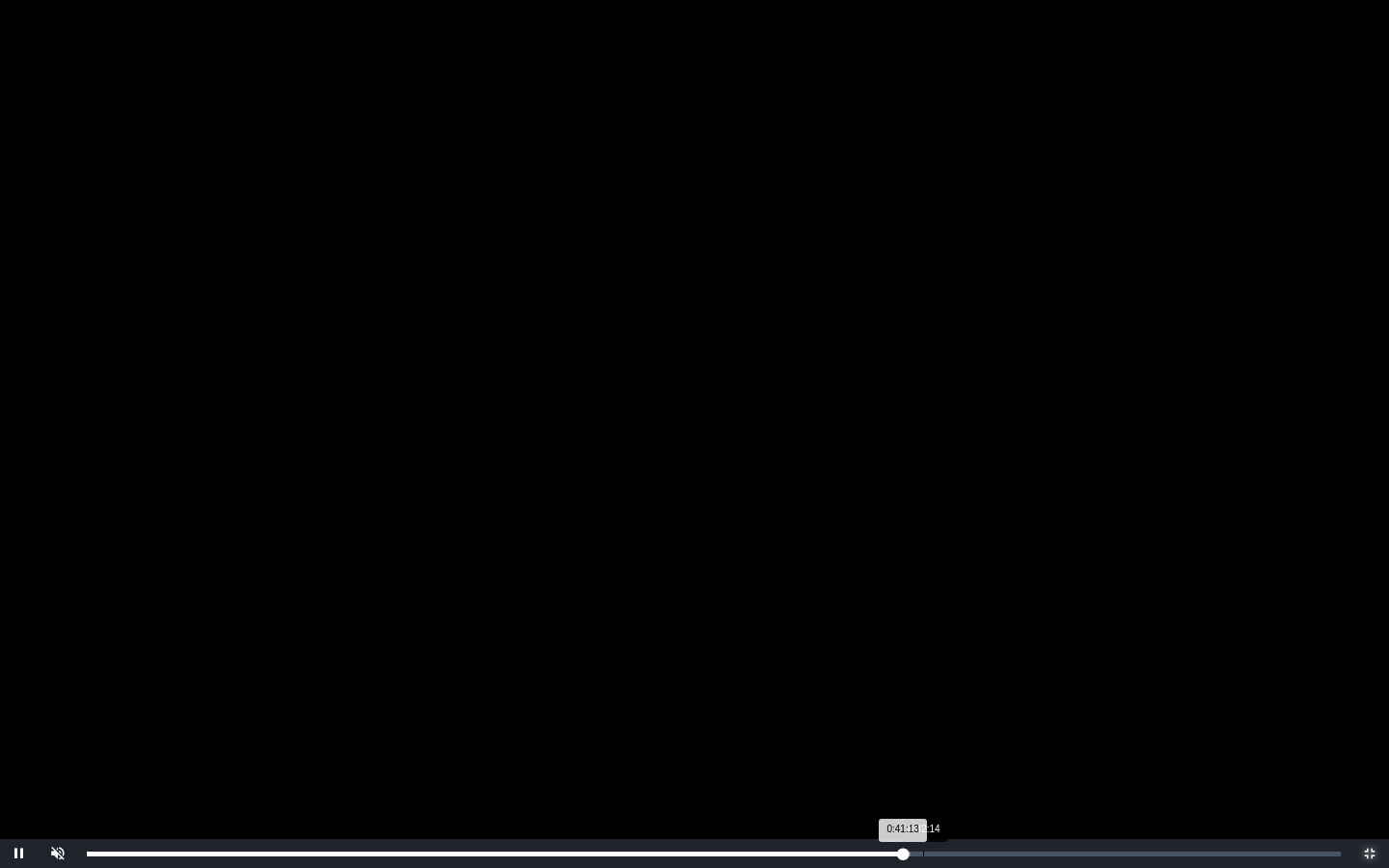 click on "Loaded : 0% 0:42:14 0:41:13 Progress : 0%" at bounding box center [714, 854] 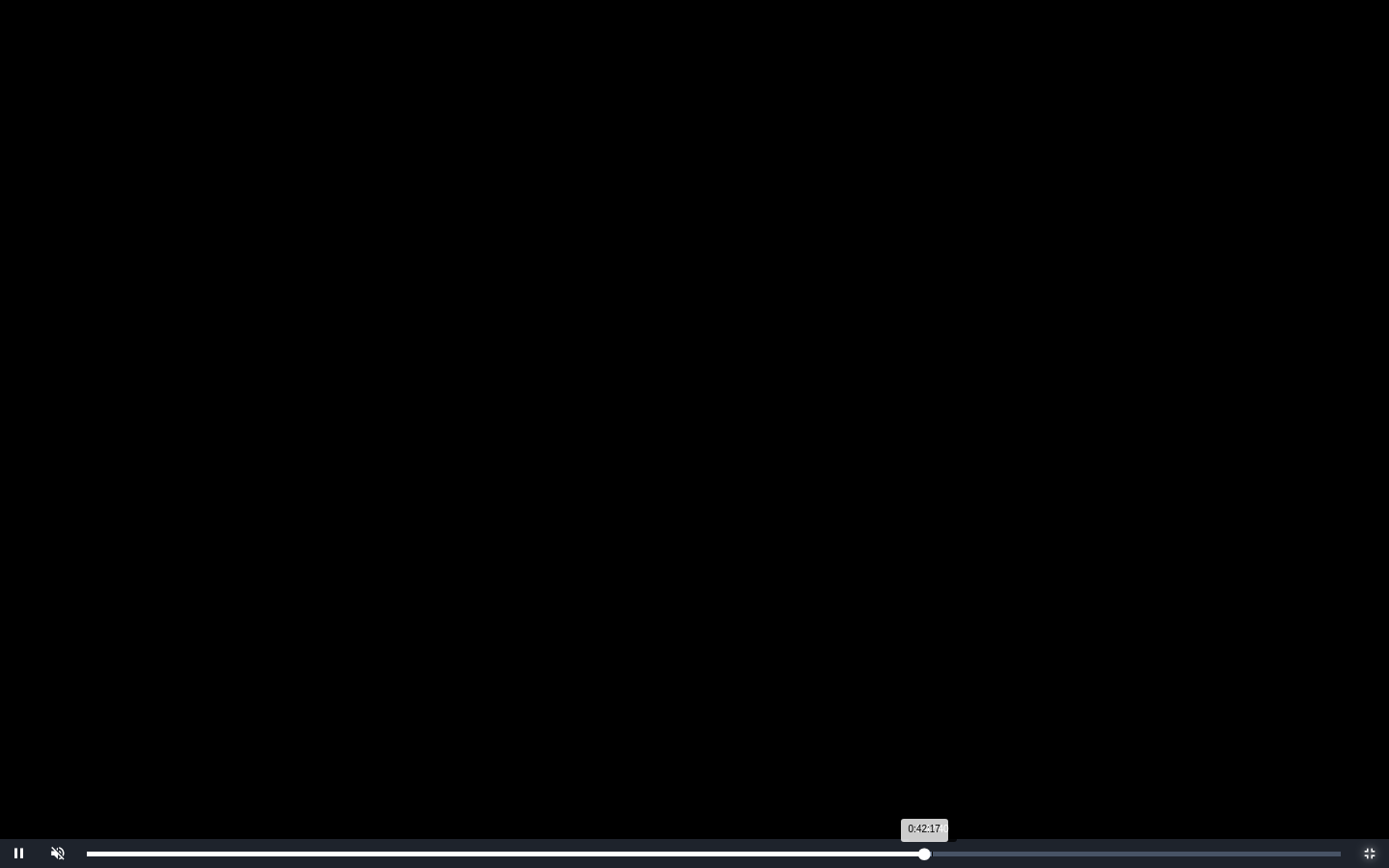 click on "Loaded : 0% 0:42:40 0:42:17 Progress : 0%" at bounding box center (714, 854) 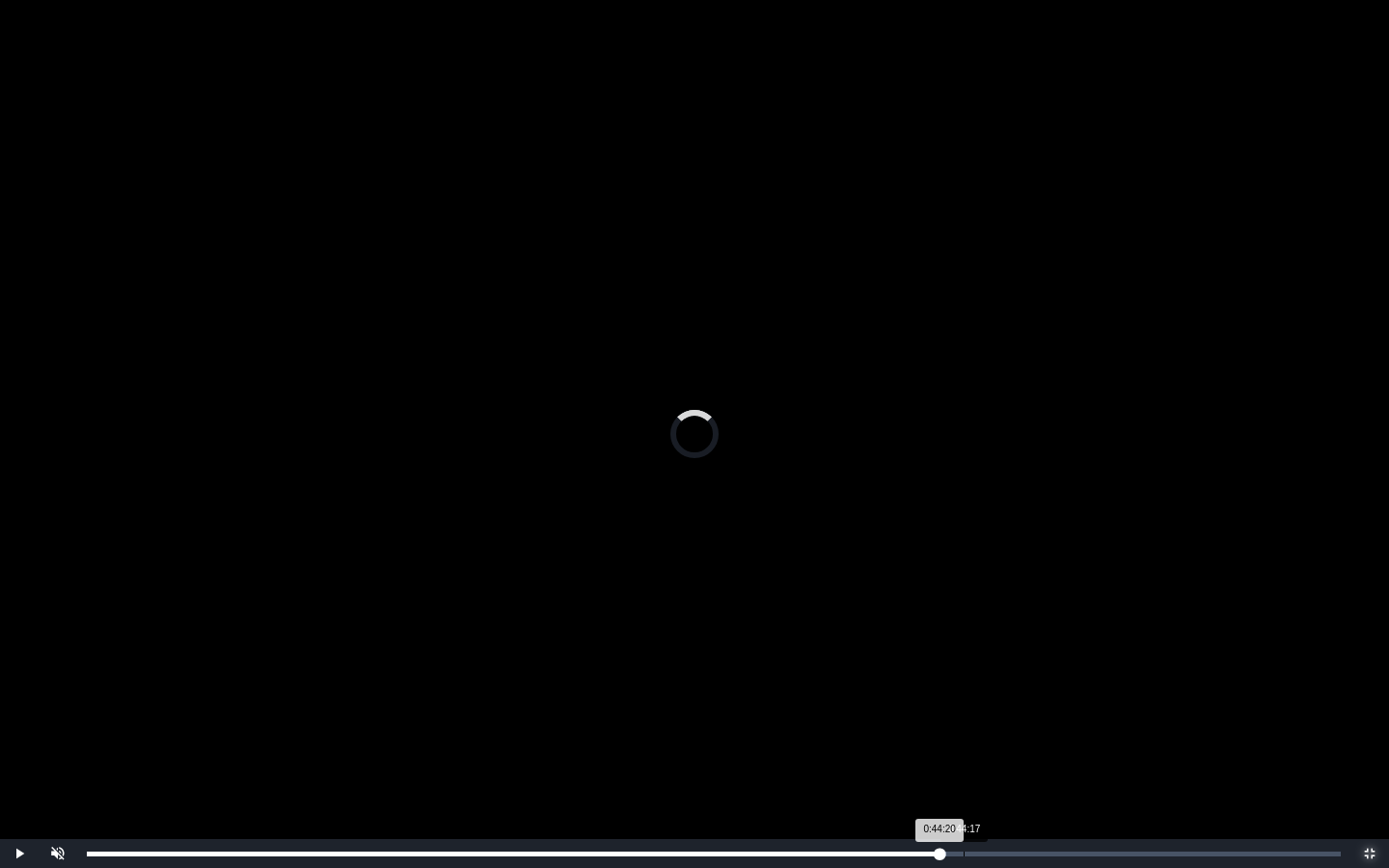 click on "Loaded : 0% 0:44:17 0:44:20 Progress : 0%" at bounding box center [714, 854] 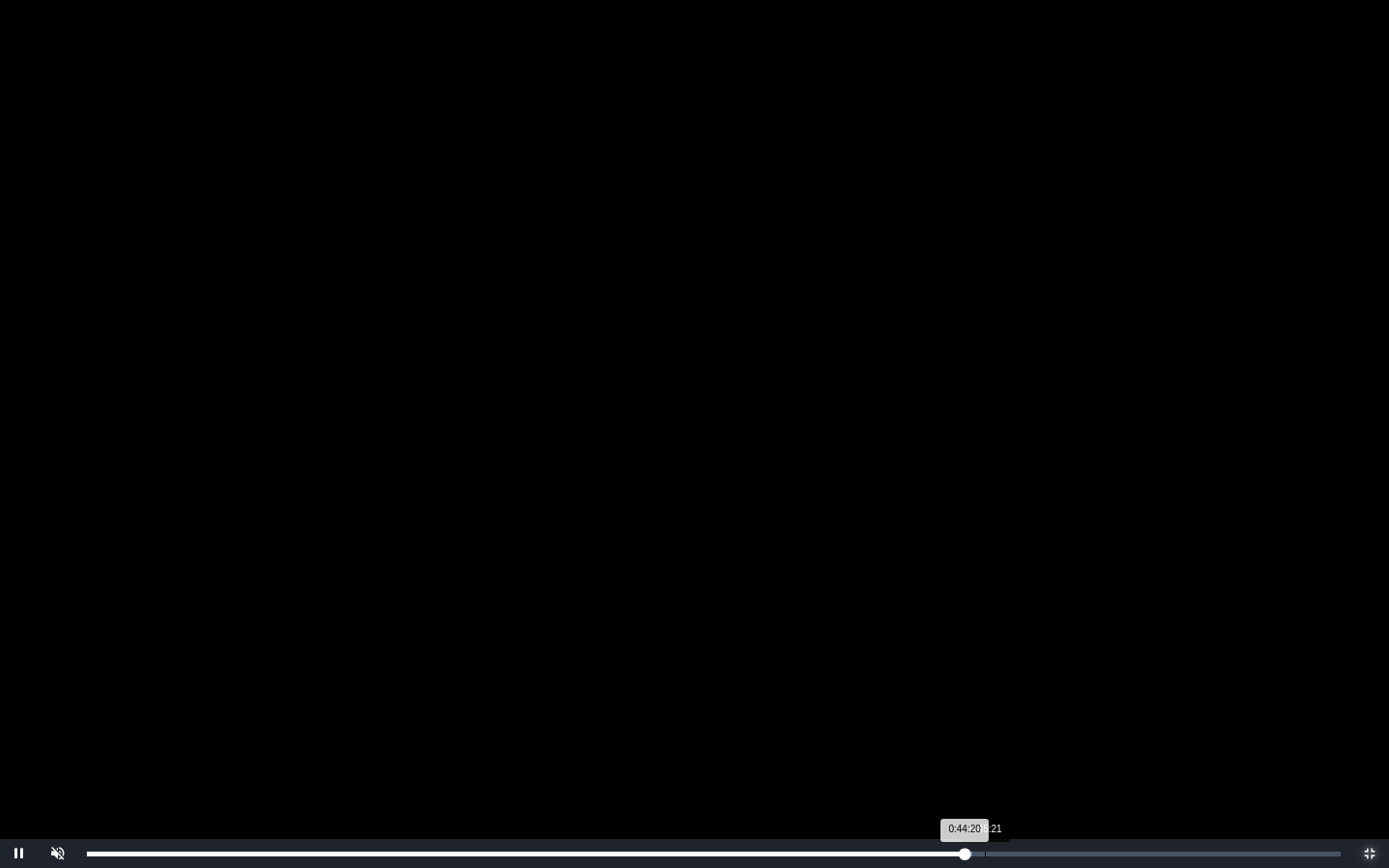 click on "Loaded : 0% 0:45:21 0:44:20 Progress : 0%" at bounding box center (714, 854) 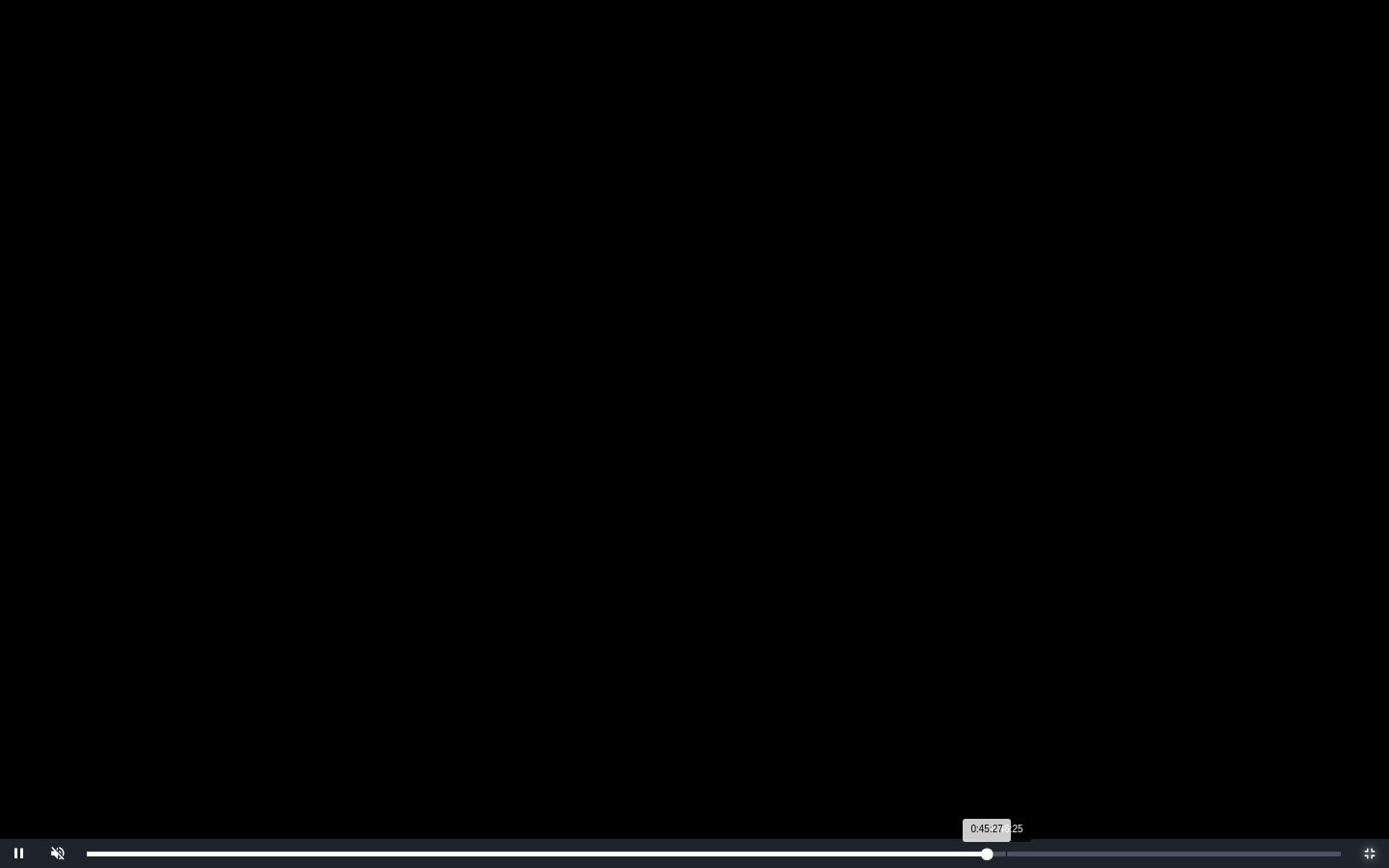 click on "Loaded : 0% 0:46:25 0:45:27 Progress : 0%" at bounding box center [714, 854] 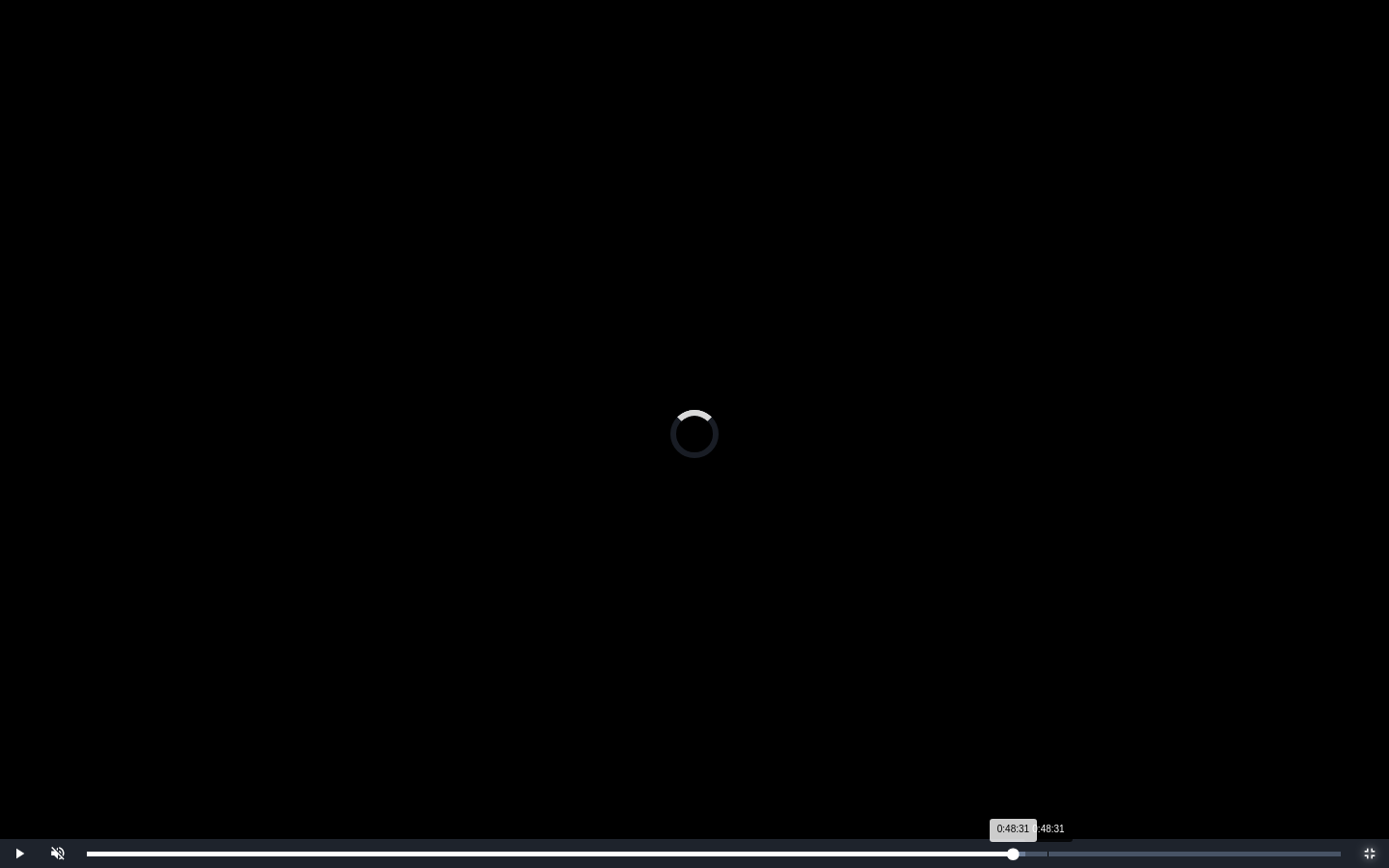 click on "Loaded : 0% 0:48:31 0:48:31 Progress : 0%" at bounding box center (714, 854) 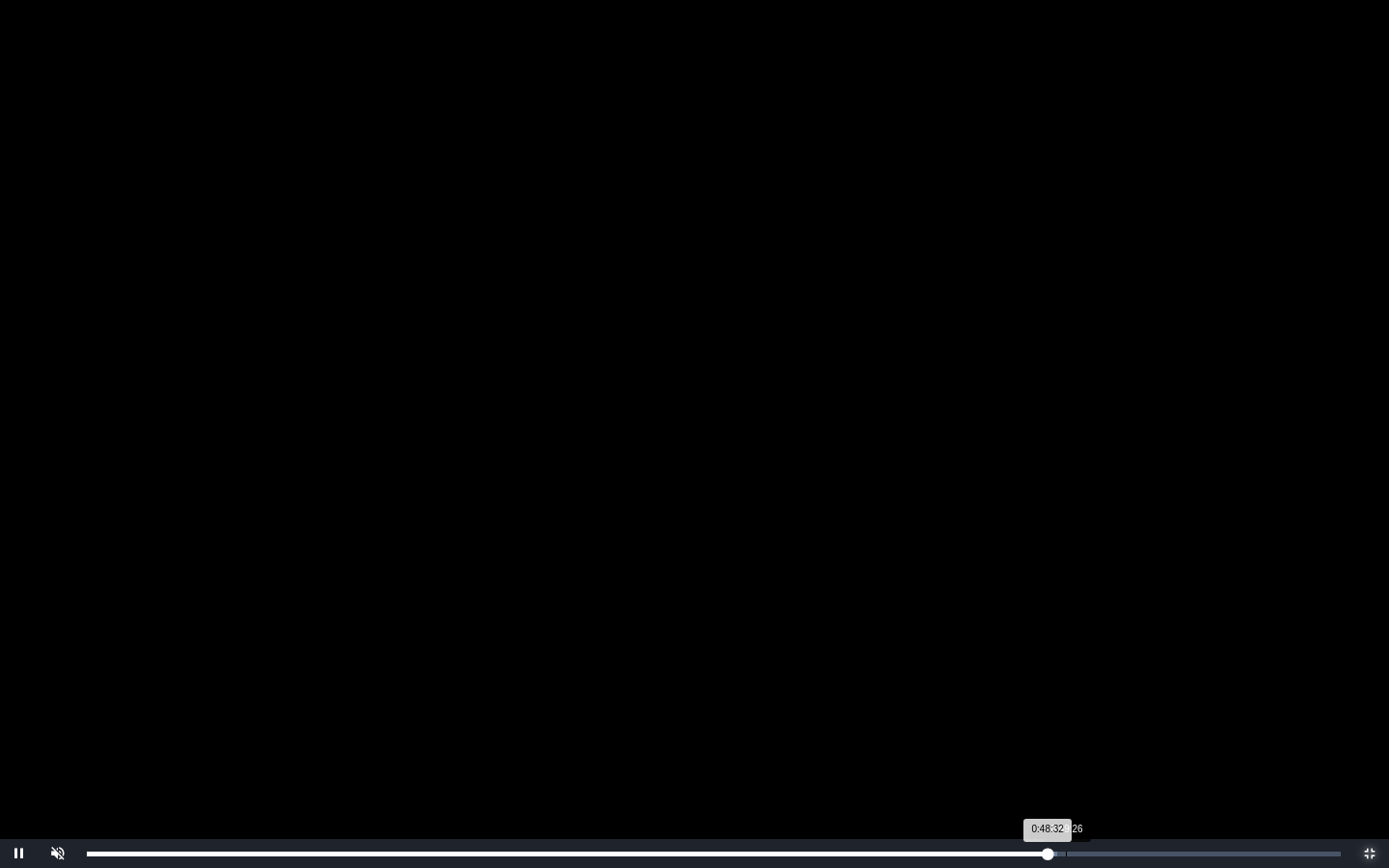 click on "Loaded : 0% 0:49:26 0:48:32 Progress : 0%" at bounding box center [714, 854] 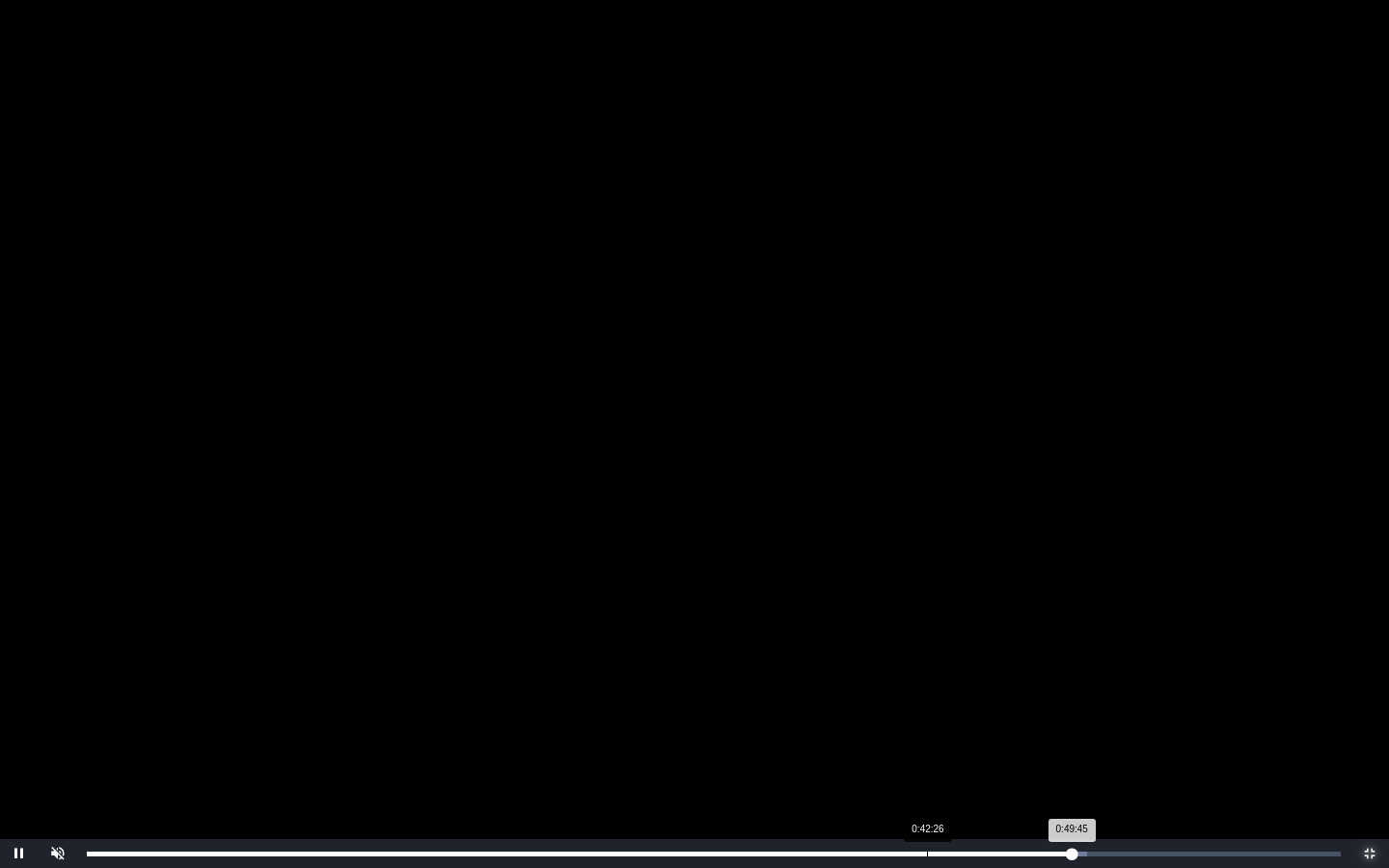 click on "Loaded : 0% 0:42:26 0:49:45 Progress : 0%" at bounding box center (714, 854) 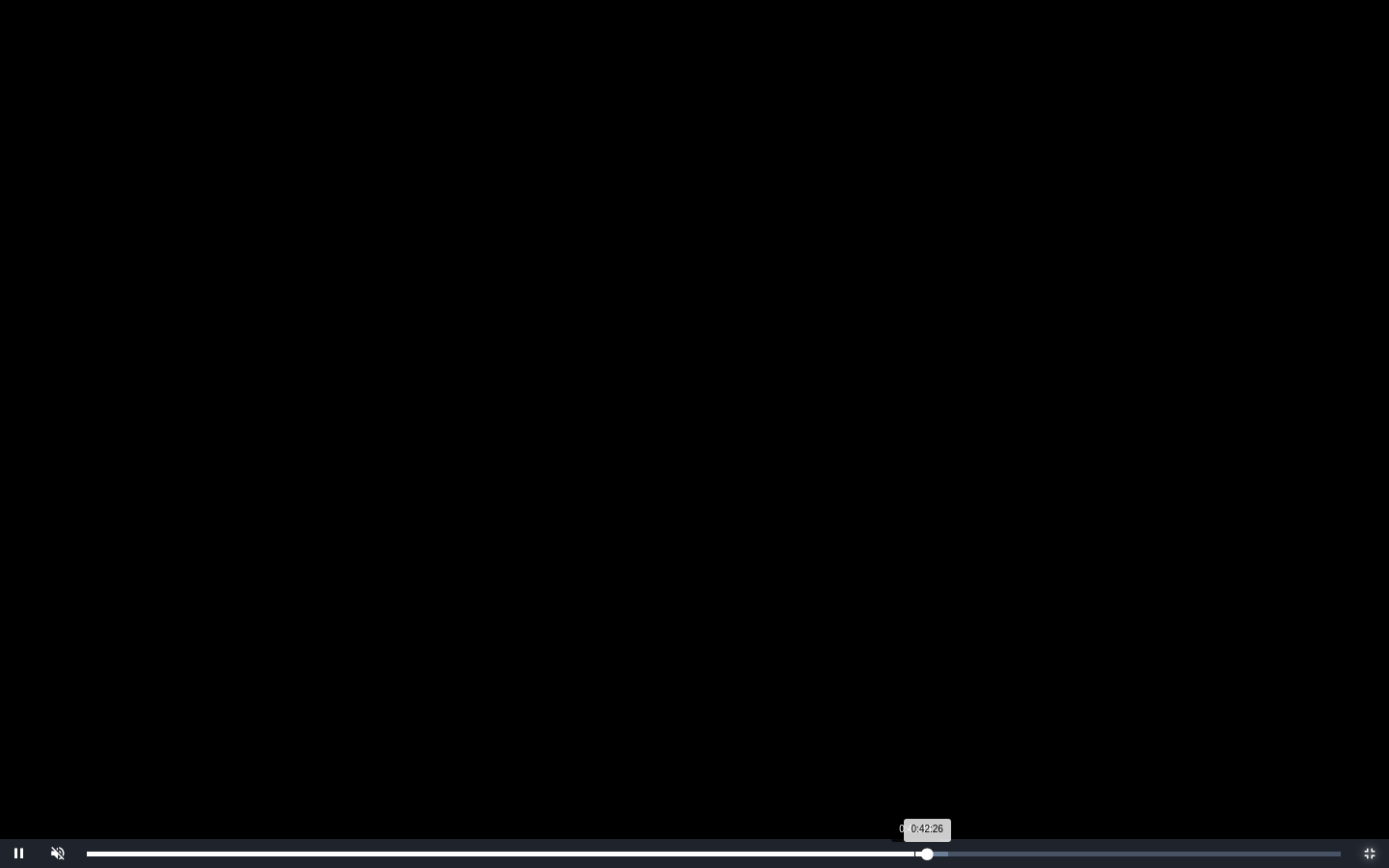 click on "Loaded : 0% 0:41:48 0:42:26 Progress : 0%" at bounding box center (714, 854) 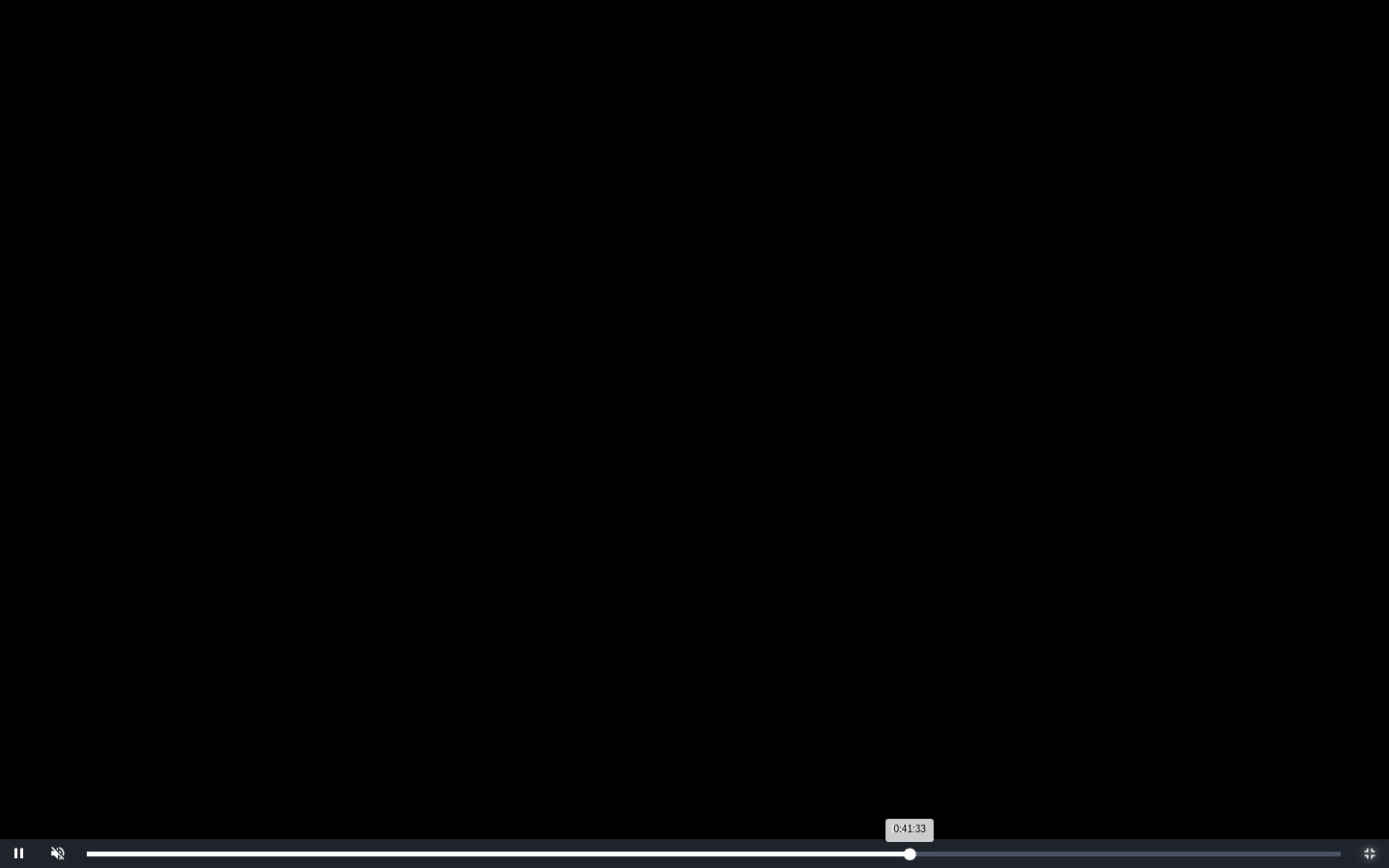 click on "0:41:33 Progress : 0%" at bounding box center [498, 854] 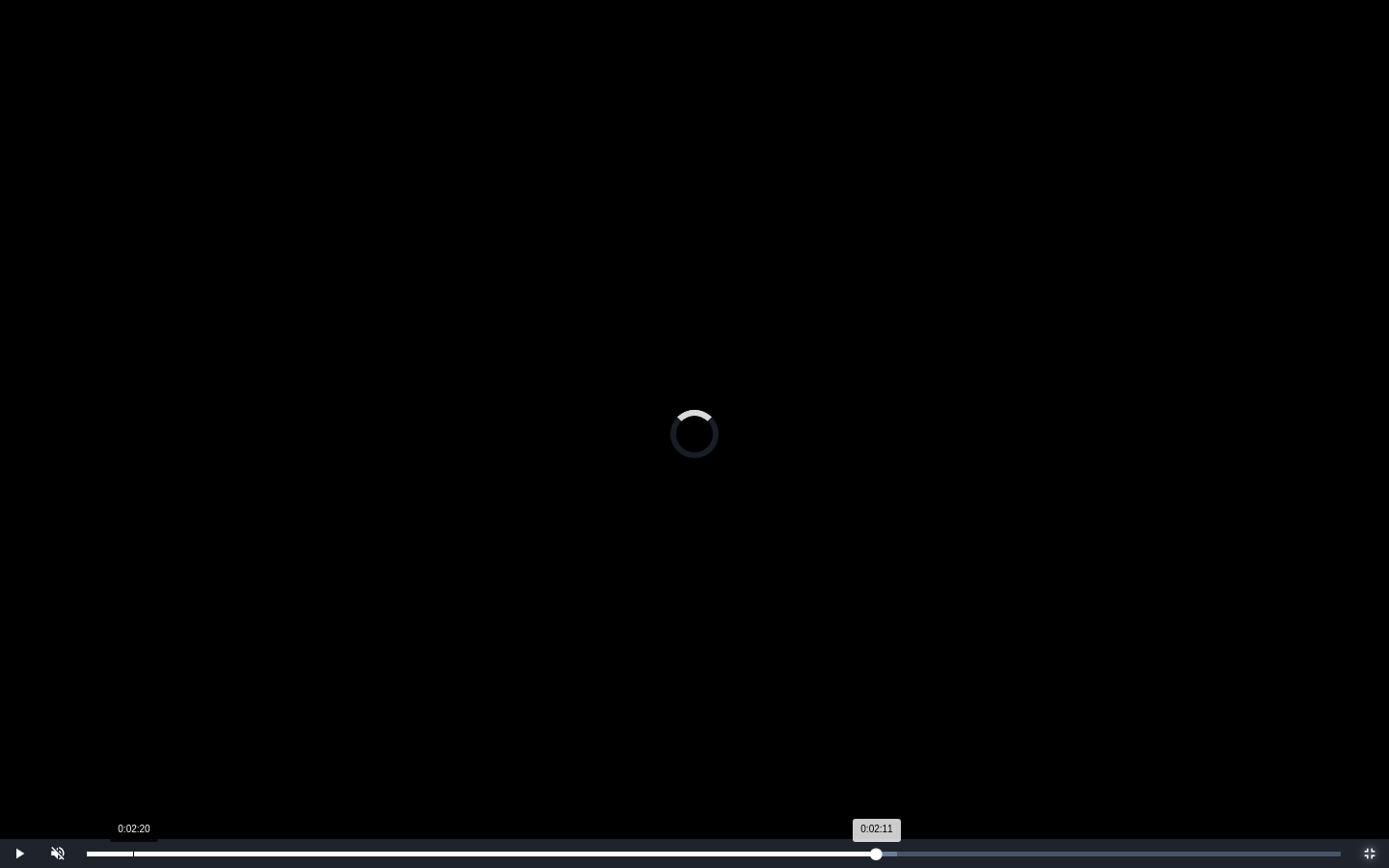 click on "0:02:11 Progress : 0%" at bounding box center [481, 854] 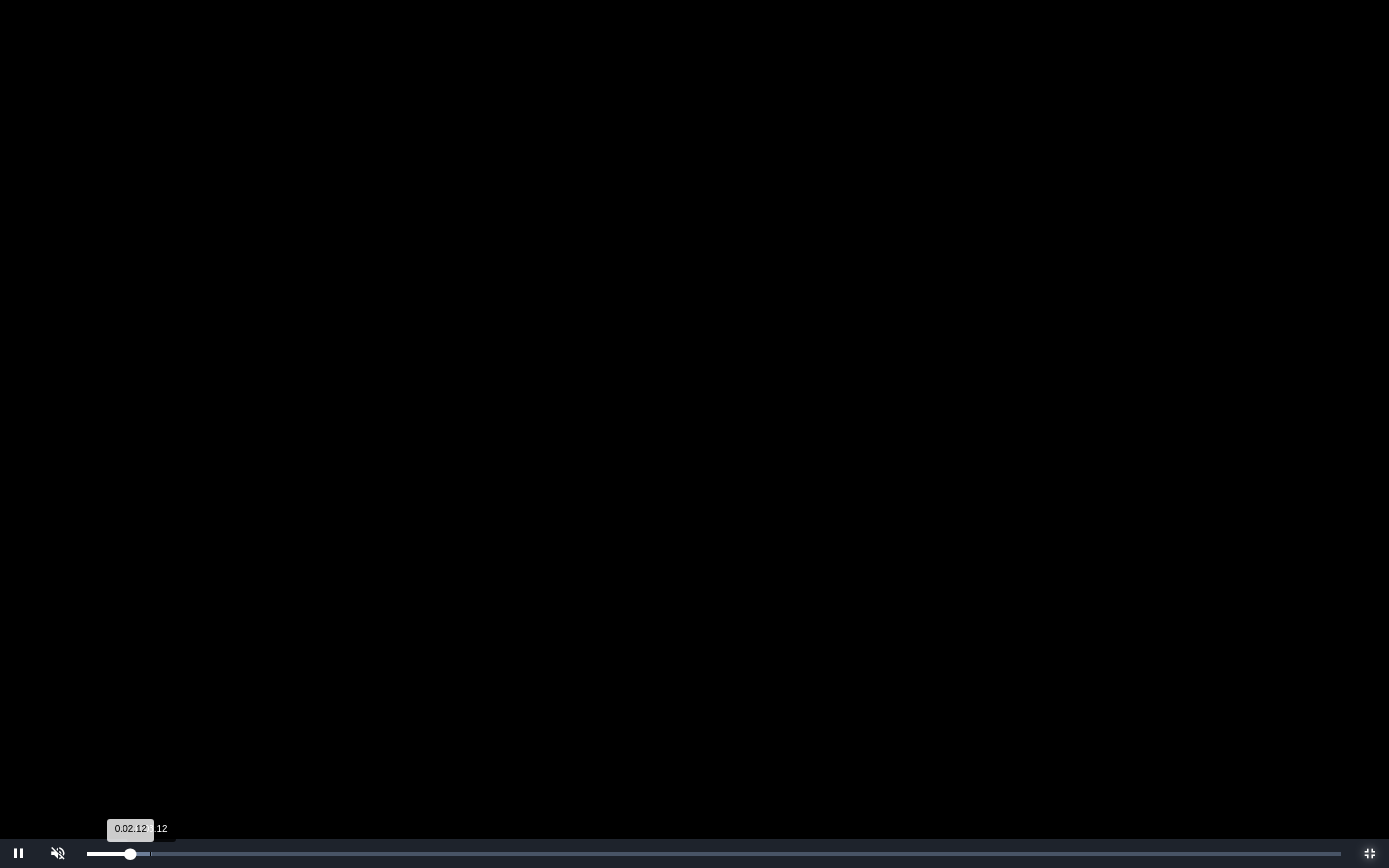 click on "Loaded : 0% 0:03:12 0:02:12 Progress : 0%" at bounding box center [714, 854] 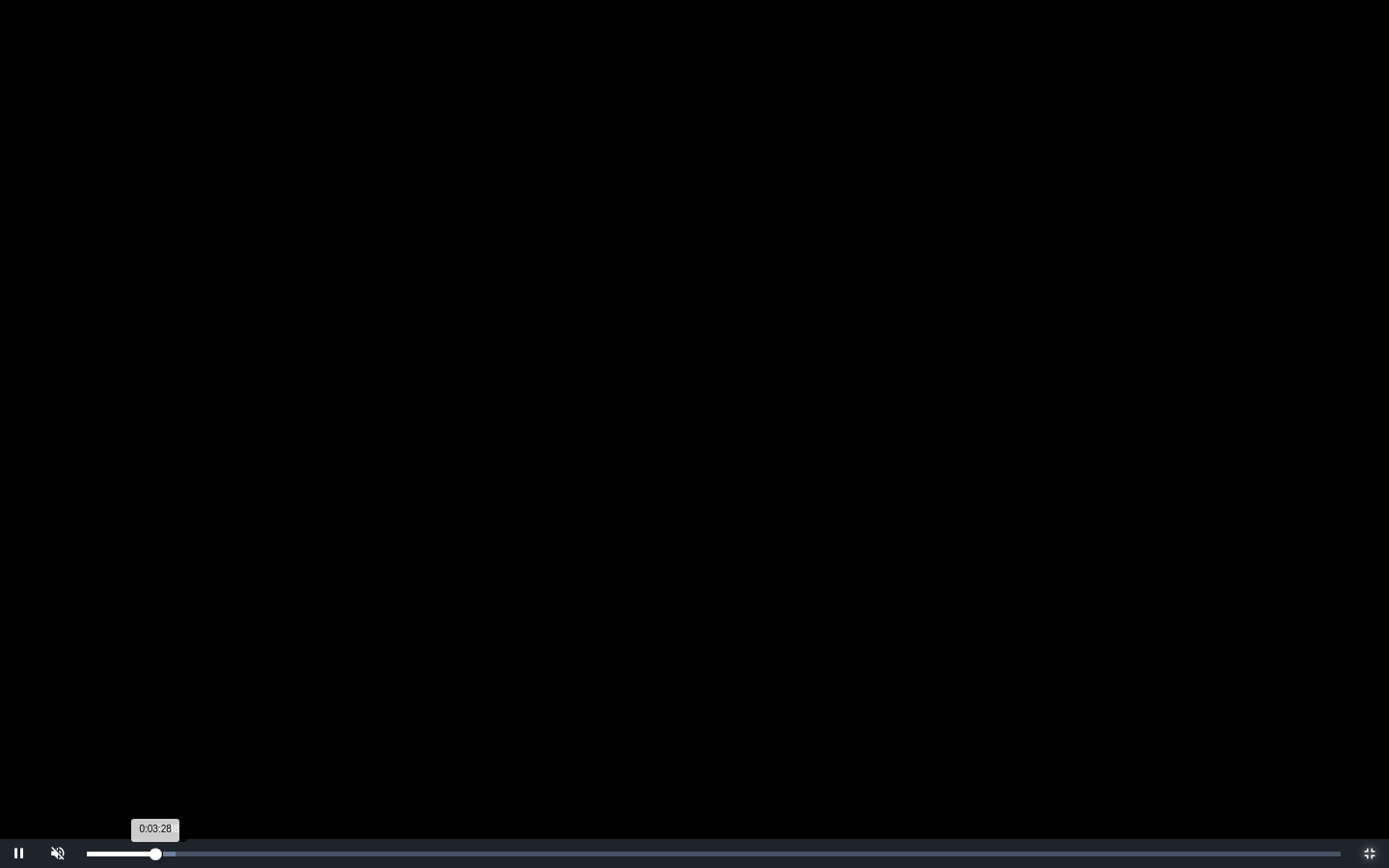click on "Loaded : 0% 0:03:48 0:03:28 Progress : 0%" at bounding box center [714, 854] 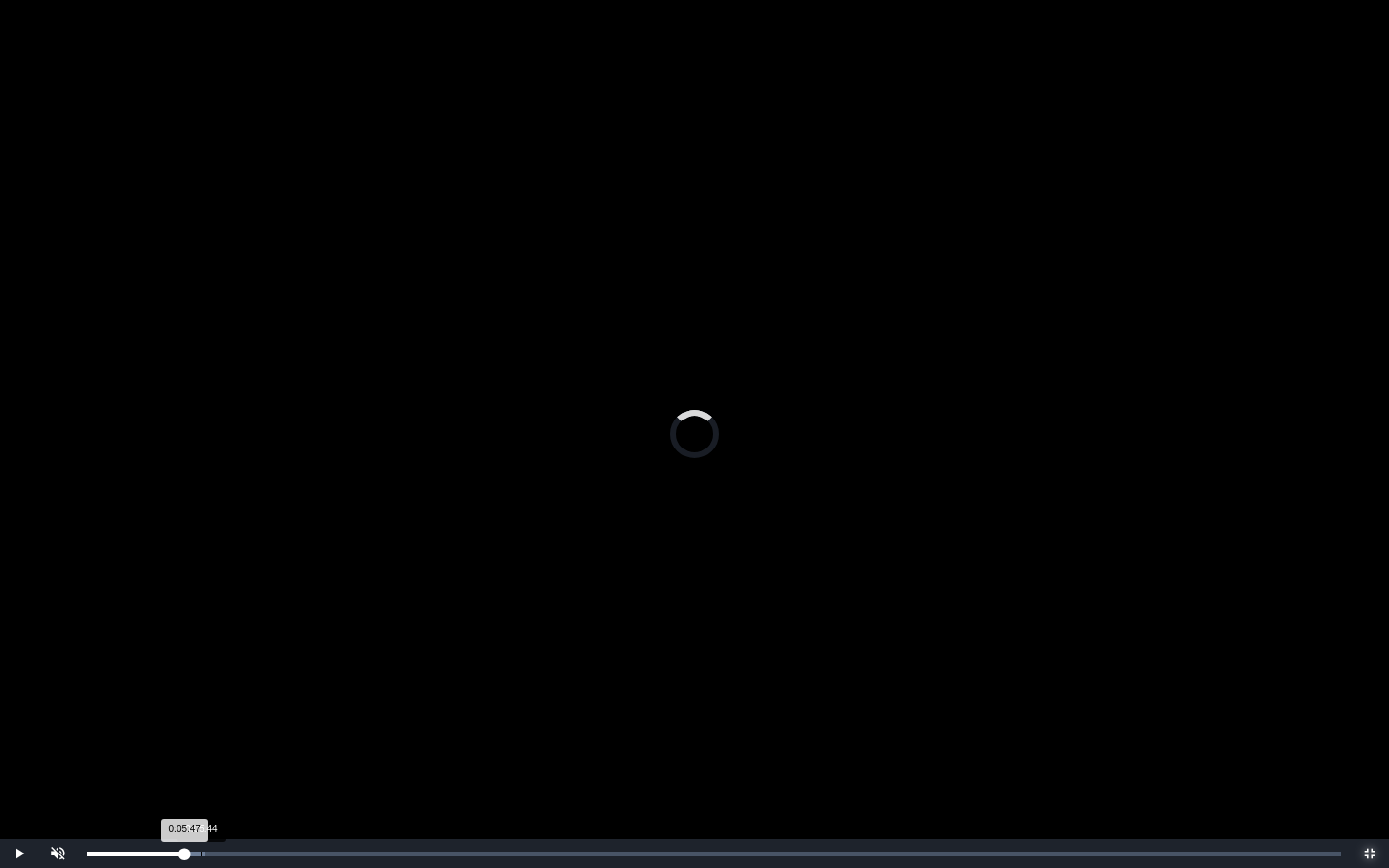 click on "Loaded : 0% 0:05:44 0:05:47 Progress : 0%" at bounding box center [714, 854] 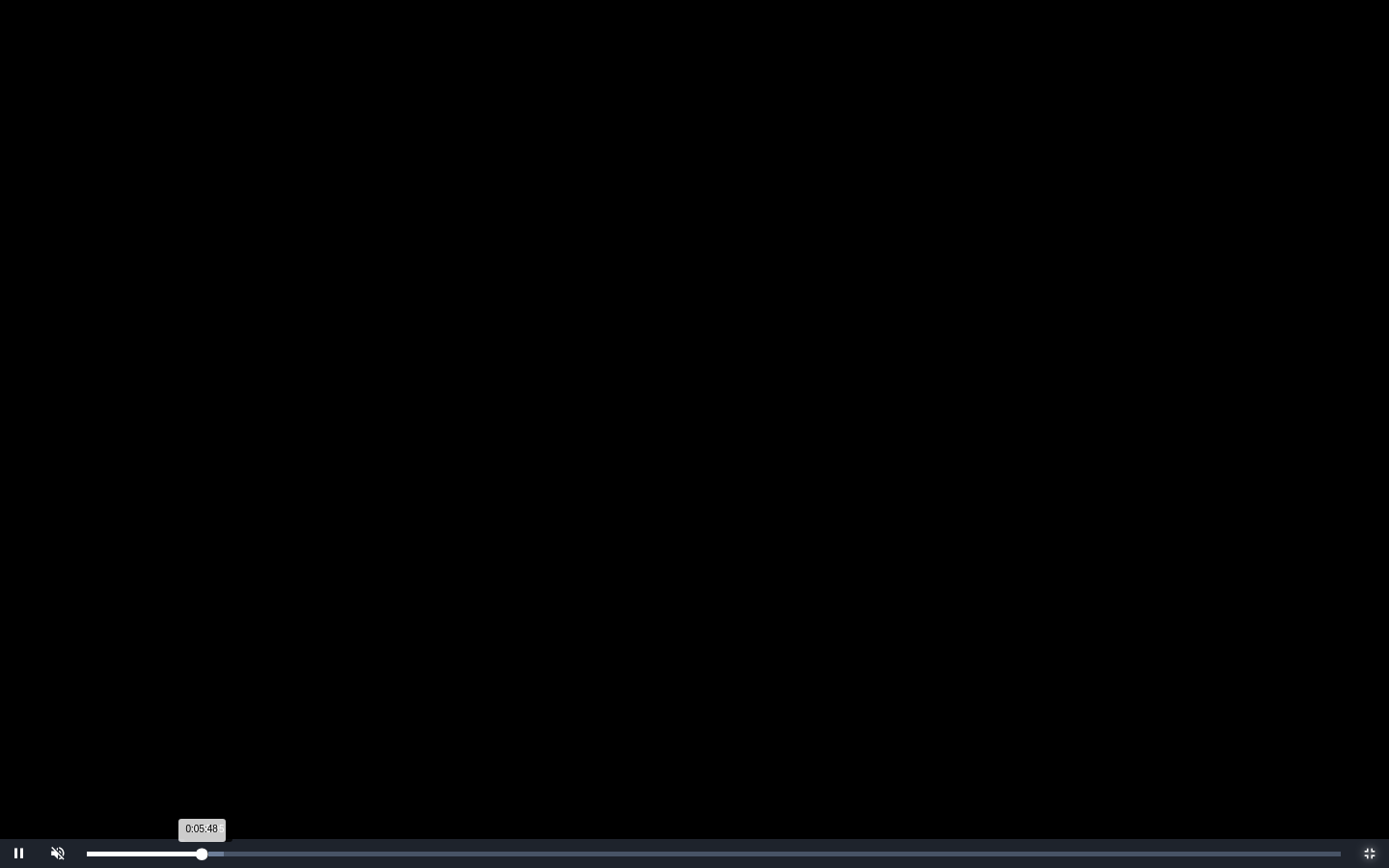 click on "Loaded : 0% 0:06:05 0:05:48 Progress : 0%" at bounding box center [714, 854] 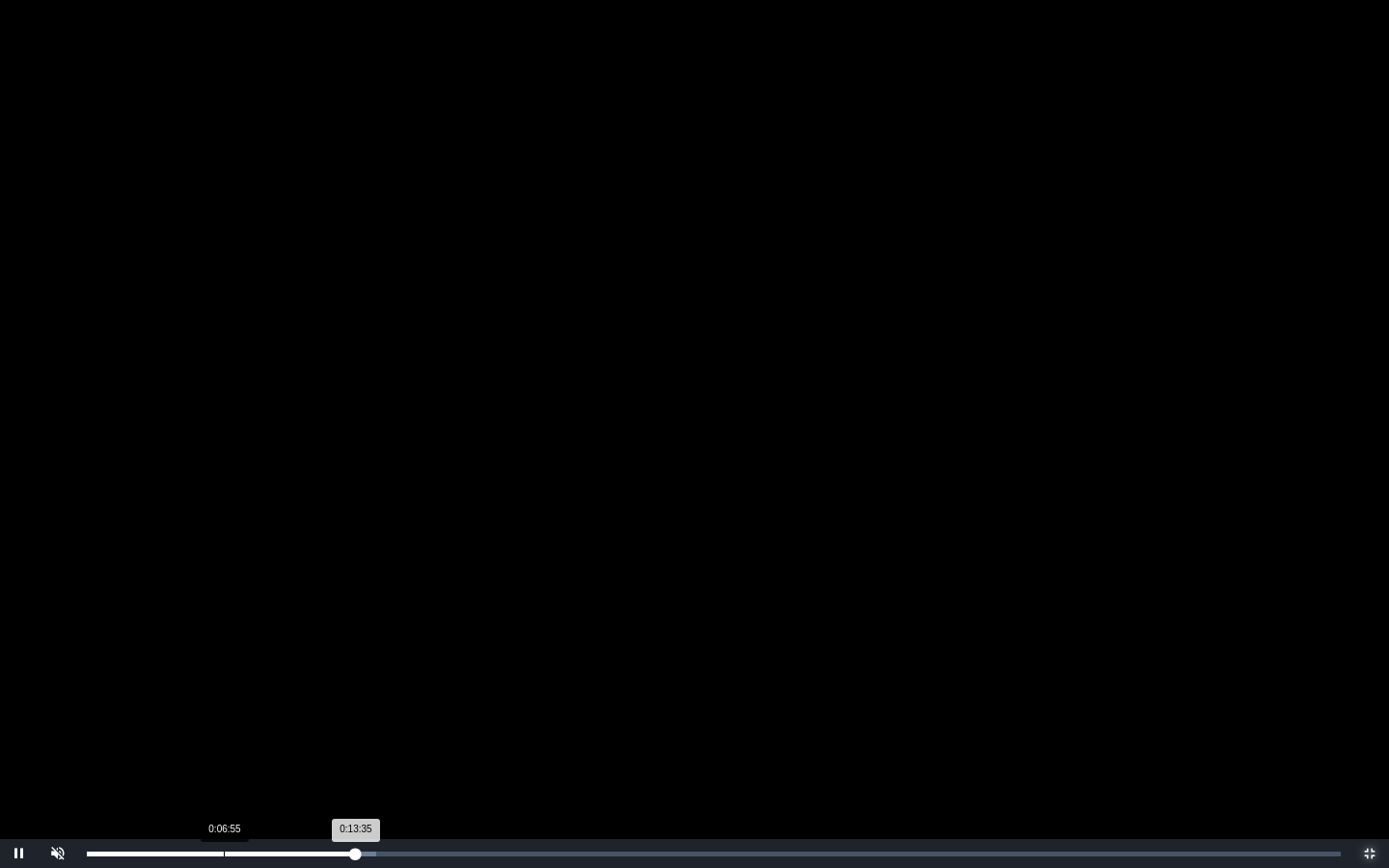 click on "Loaded : 0% 0:06:55 0:13:35 Progress : 0%" at bounding box center [714, 854] 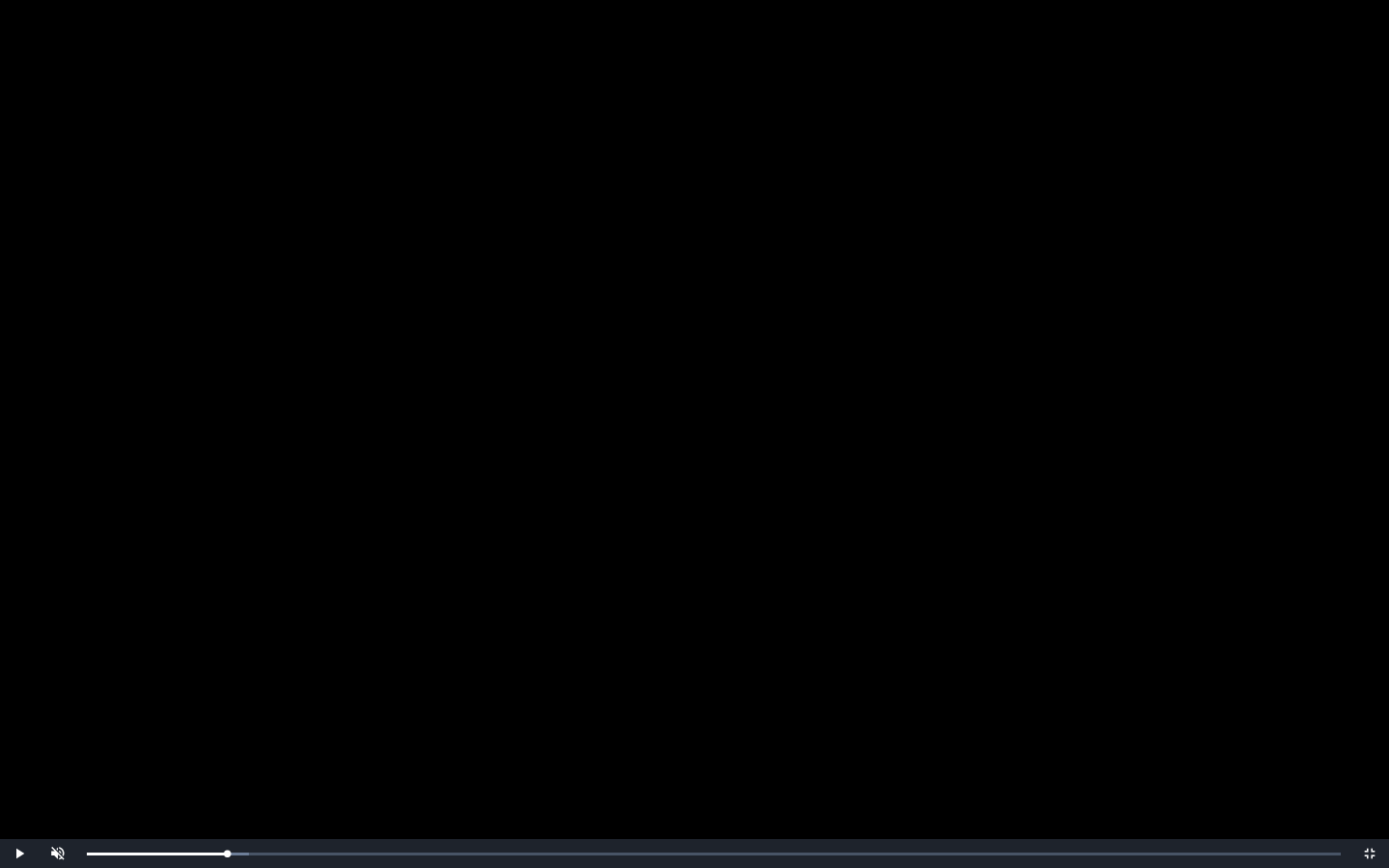 click at bounding box center (694, 434) 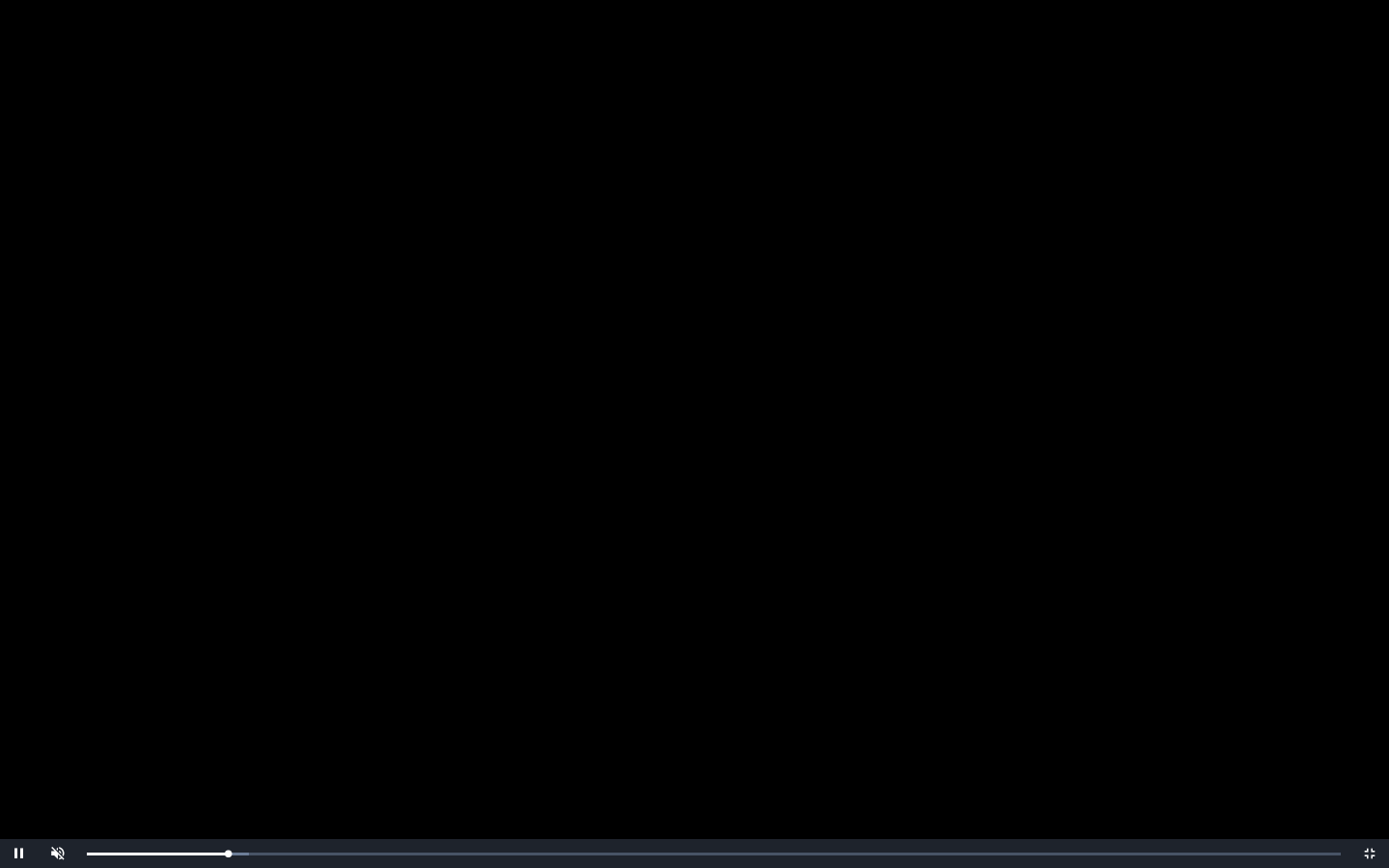 click at bounding box center (694, 434) 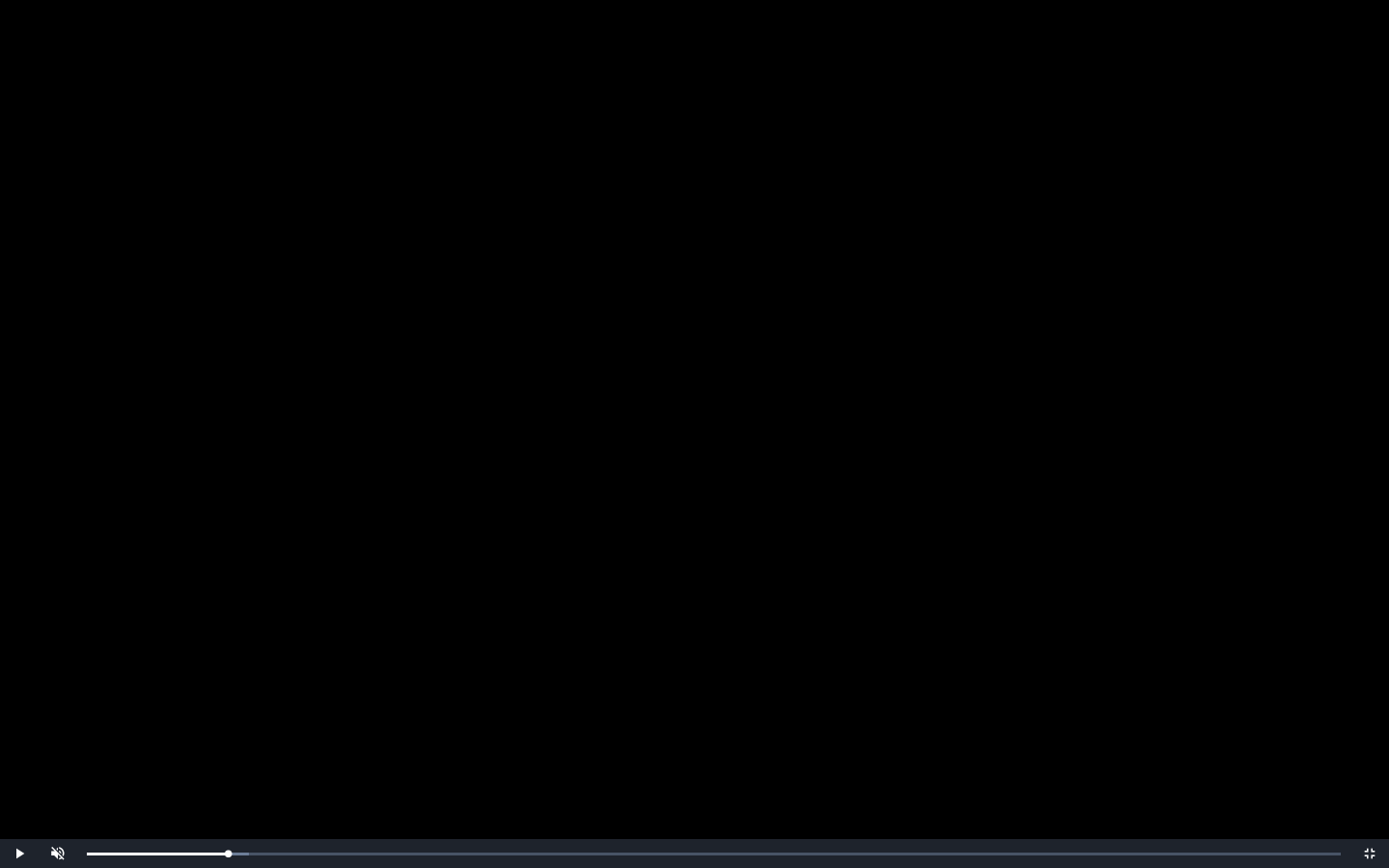 click at bounding box center [694, 434] 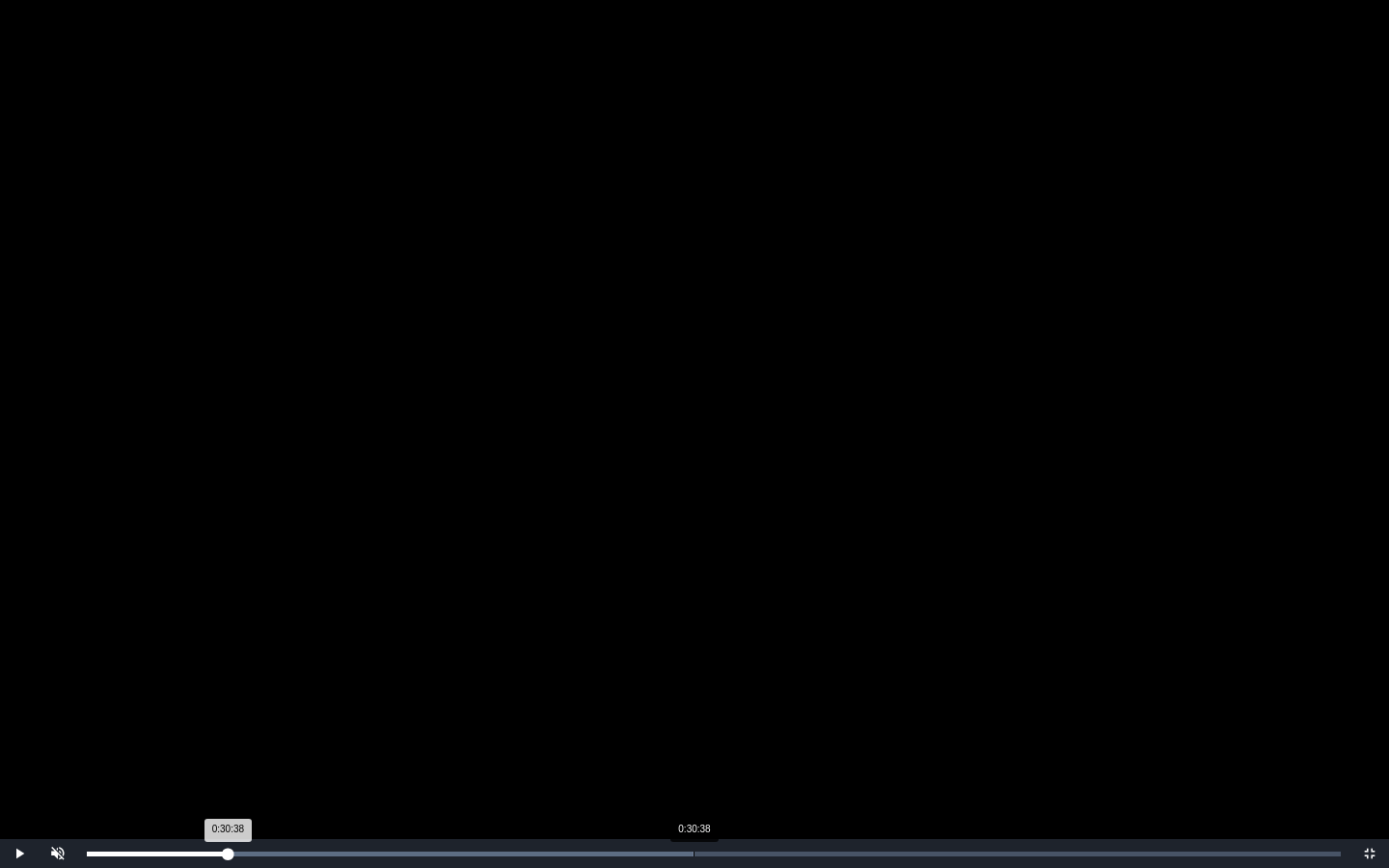 click on "Loaded : 0% 0:30:38 0:30:38 Progress : 0%" at bounding box center [714, 854] 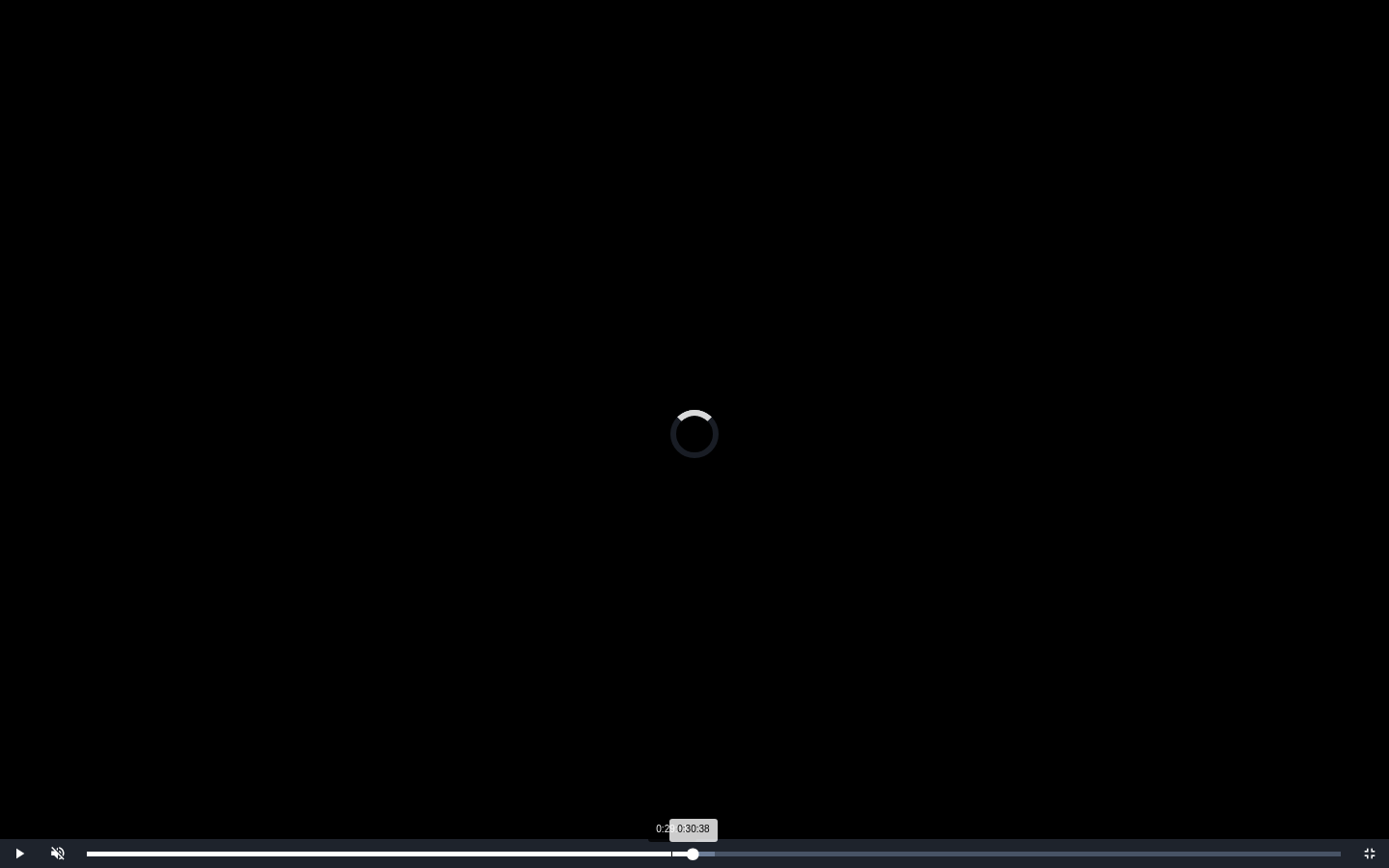click on "Loaded : 0% 0:29:31 0:30:38 Progress : 0%" at bounding box center [714, 854] 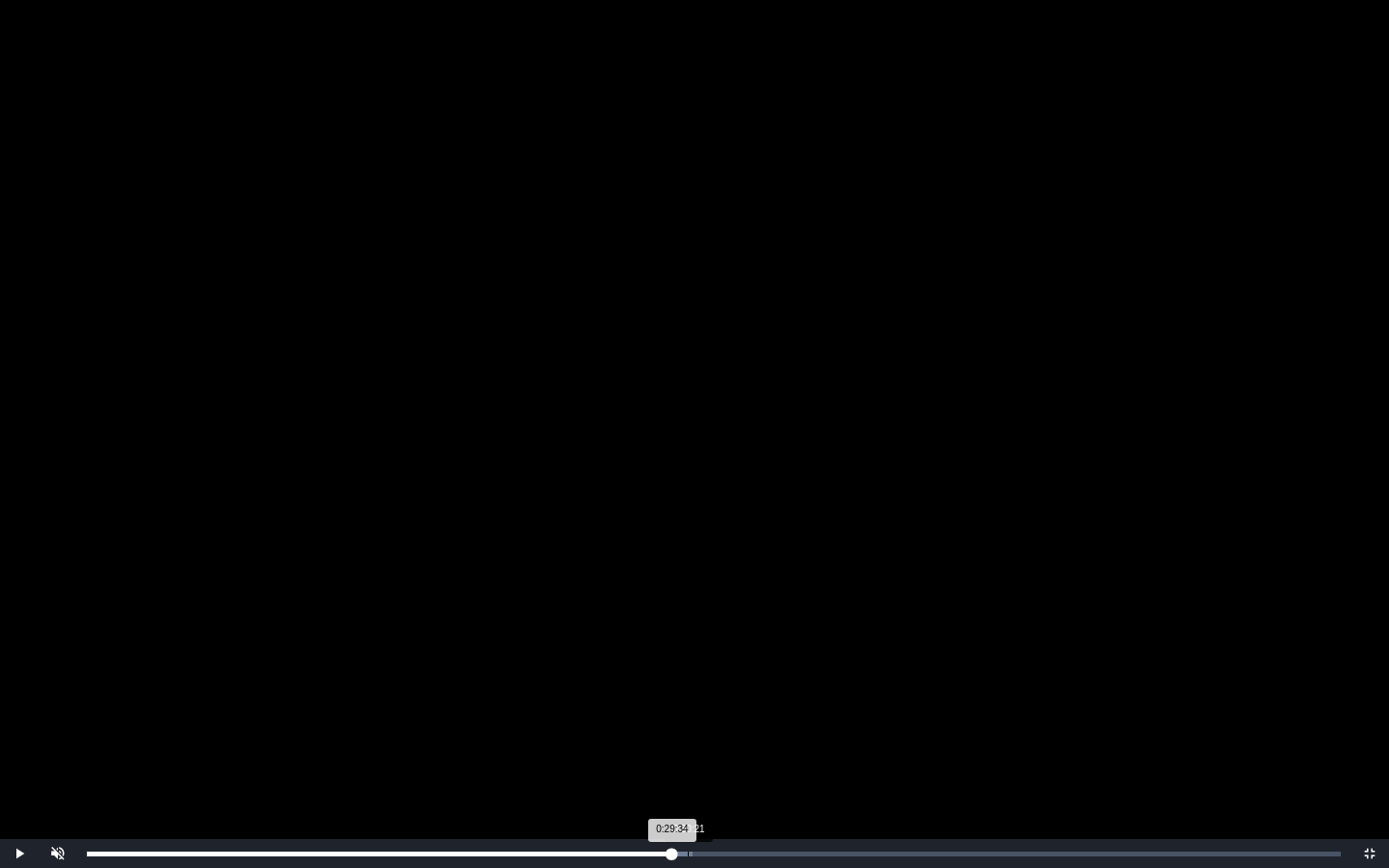 click on "Loaded : 0% 0:30:21 0:29:34 Progress : 0%" at bounding box center (714, 854) 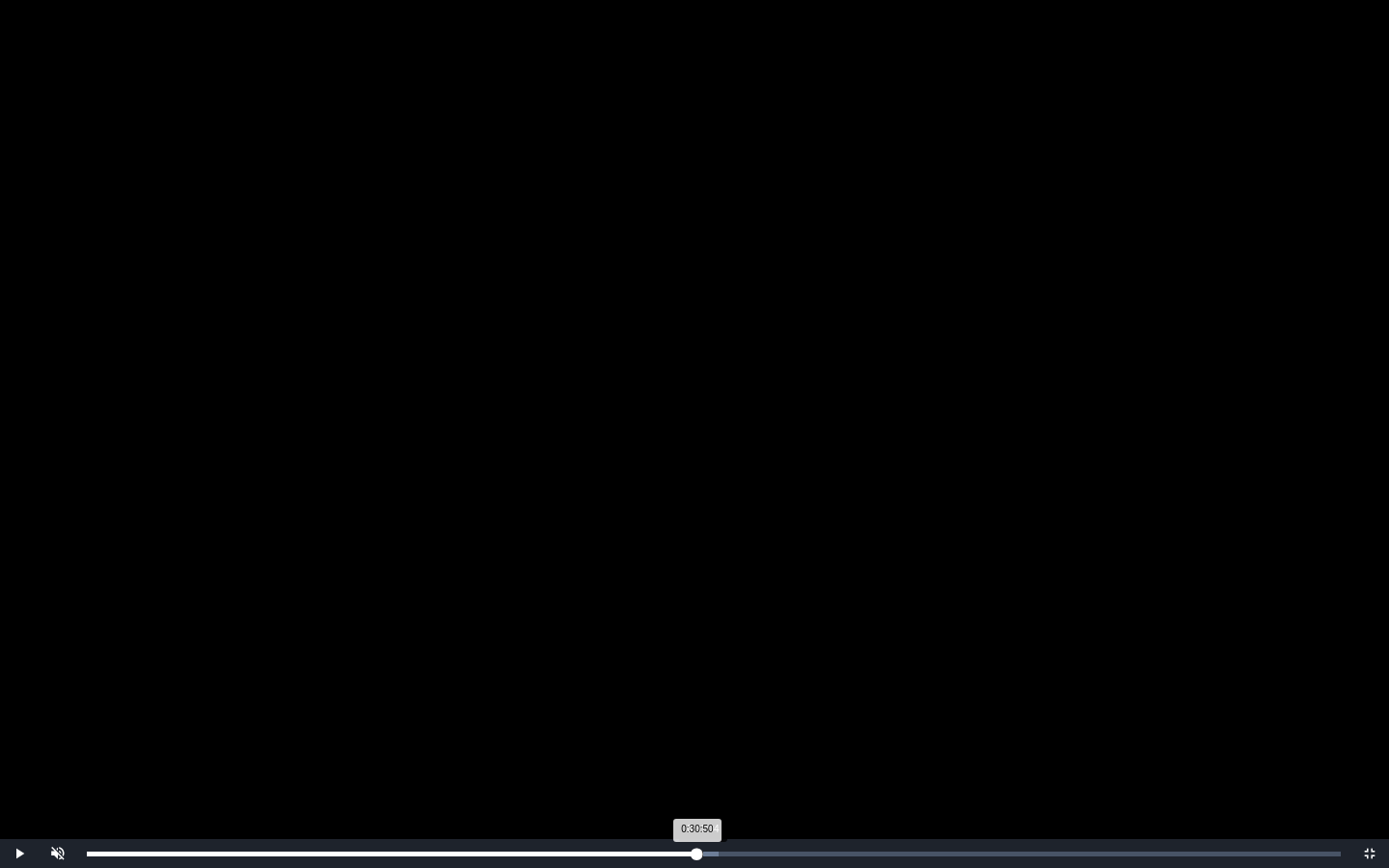 click on "Loaded : 0% 0:31:04 0:30:50 Progress : 0%" at bounding box center [714, 854] 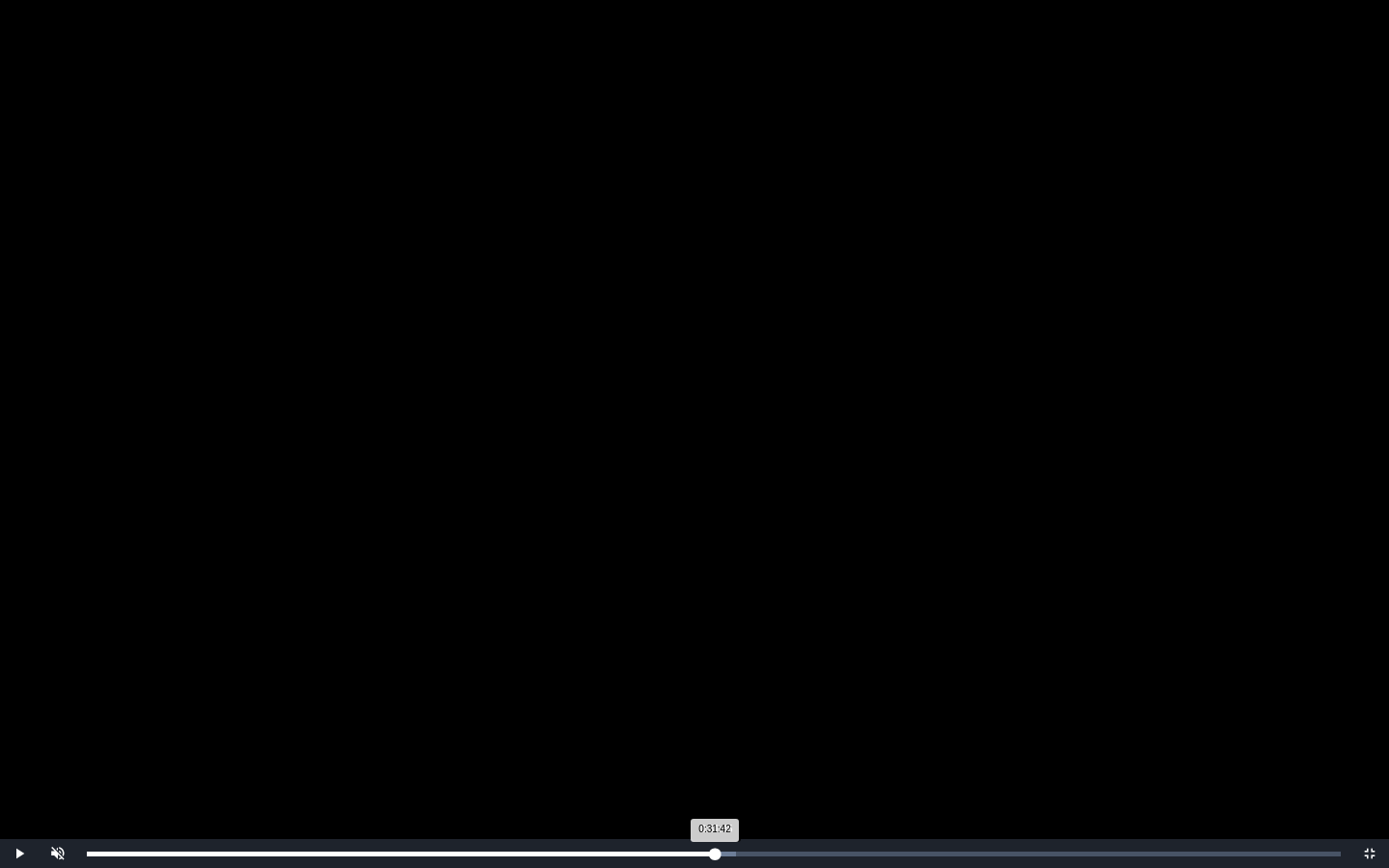 click on "0:31:45" at bounding box center (716, 854) 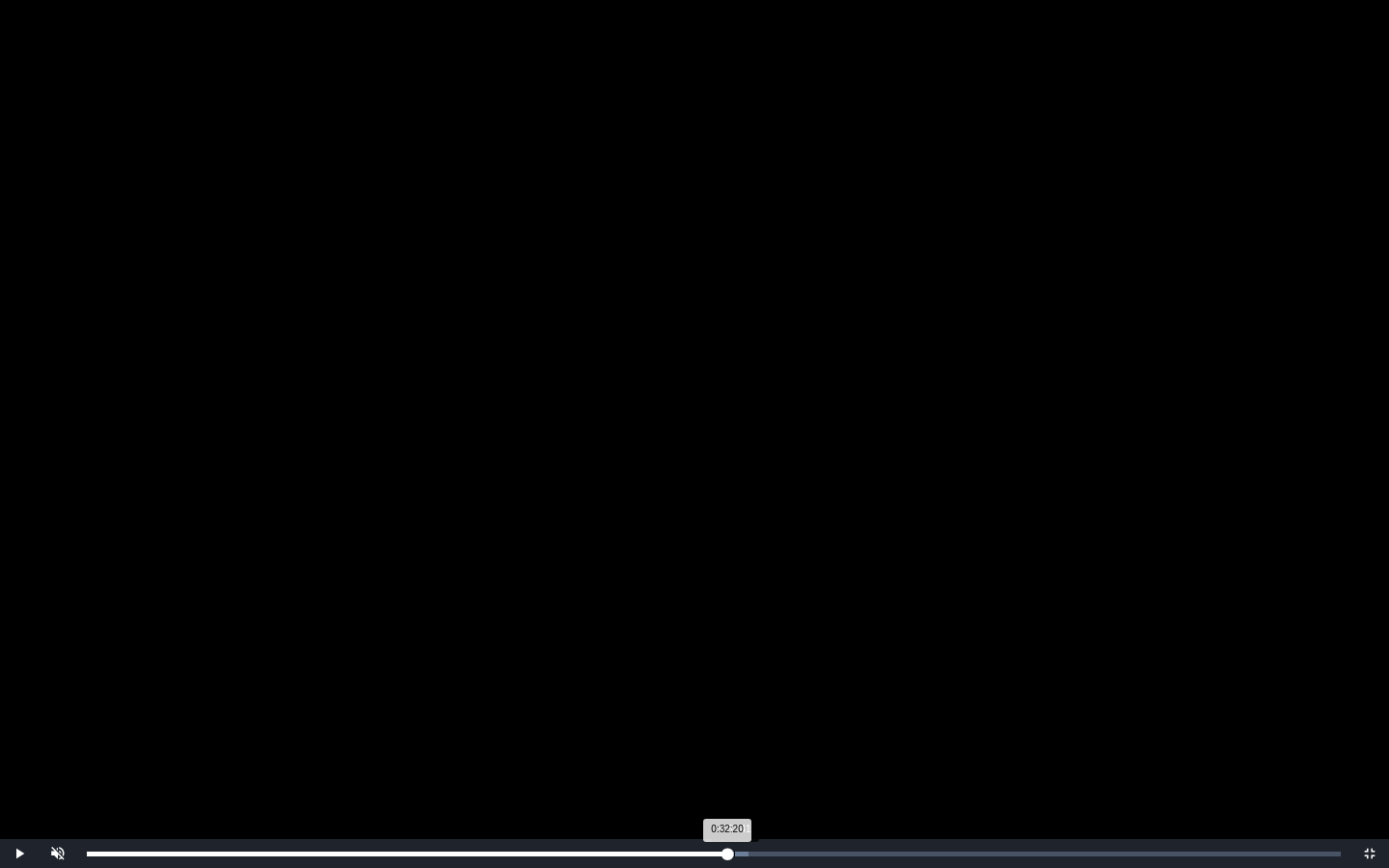 click at bounding box center [733, 854] 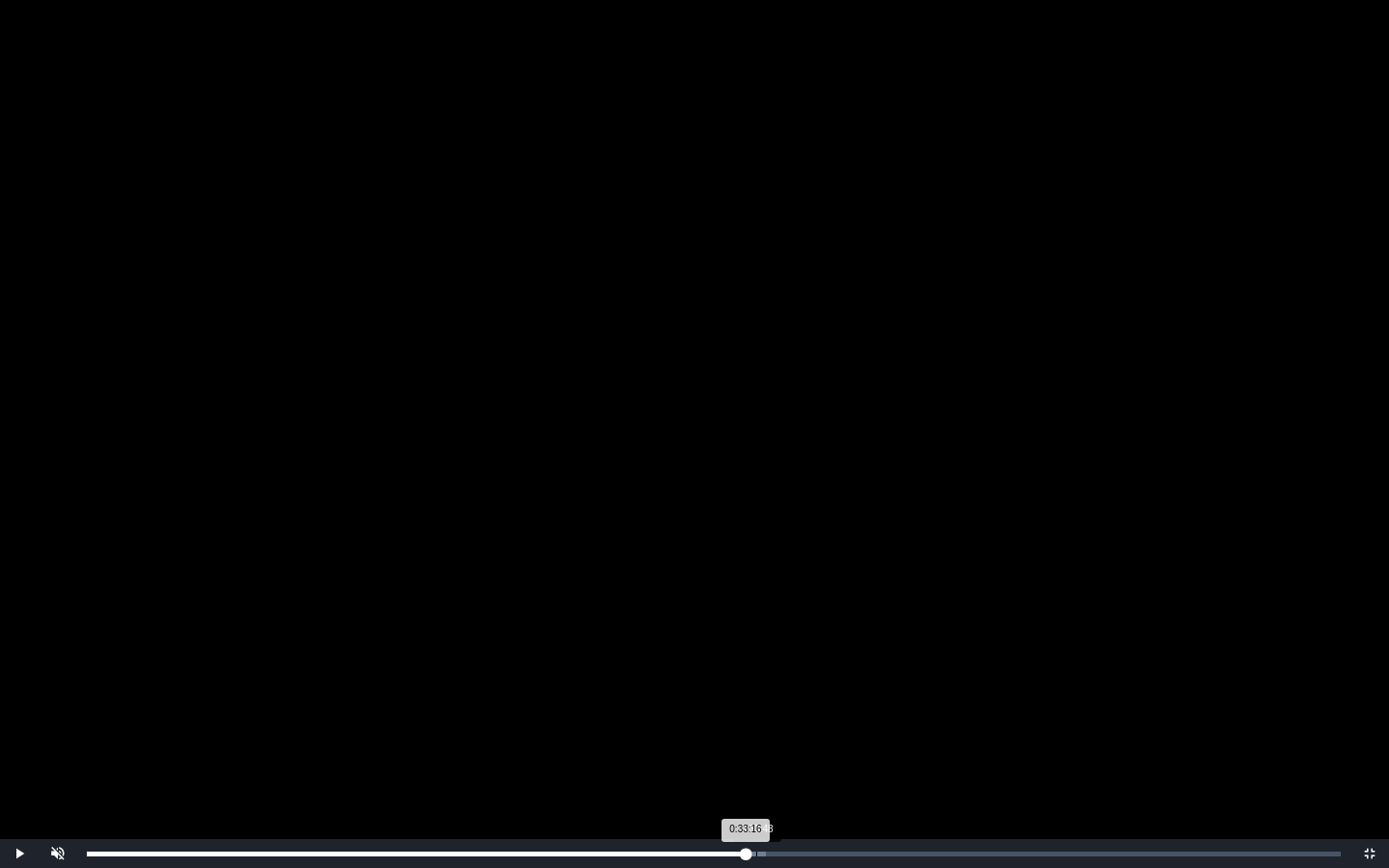 click on "0:33:48" at bounding box center [756, 854] 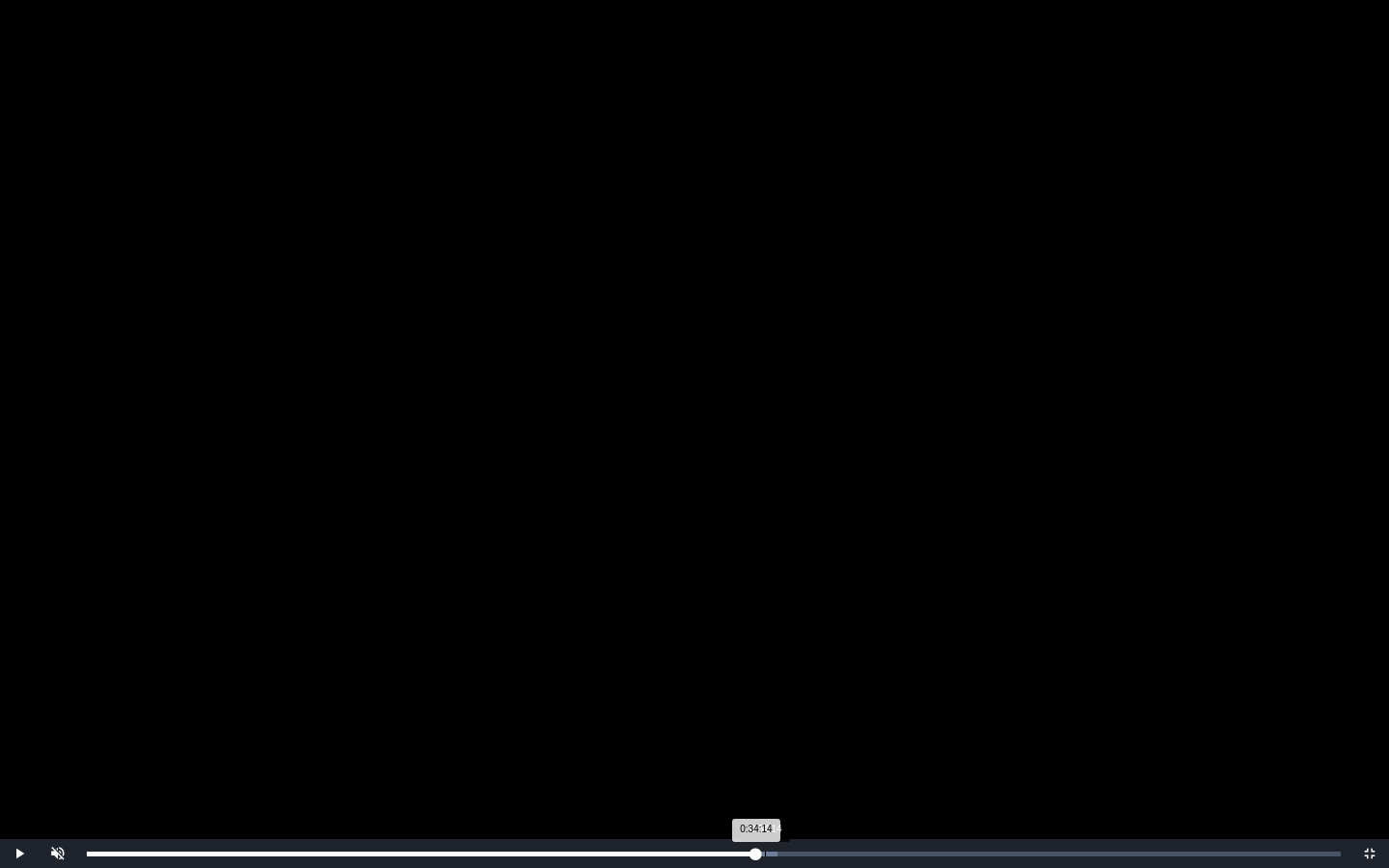 click on "0:34:14" at bounding box center [765, 854] 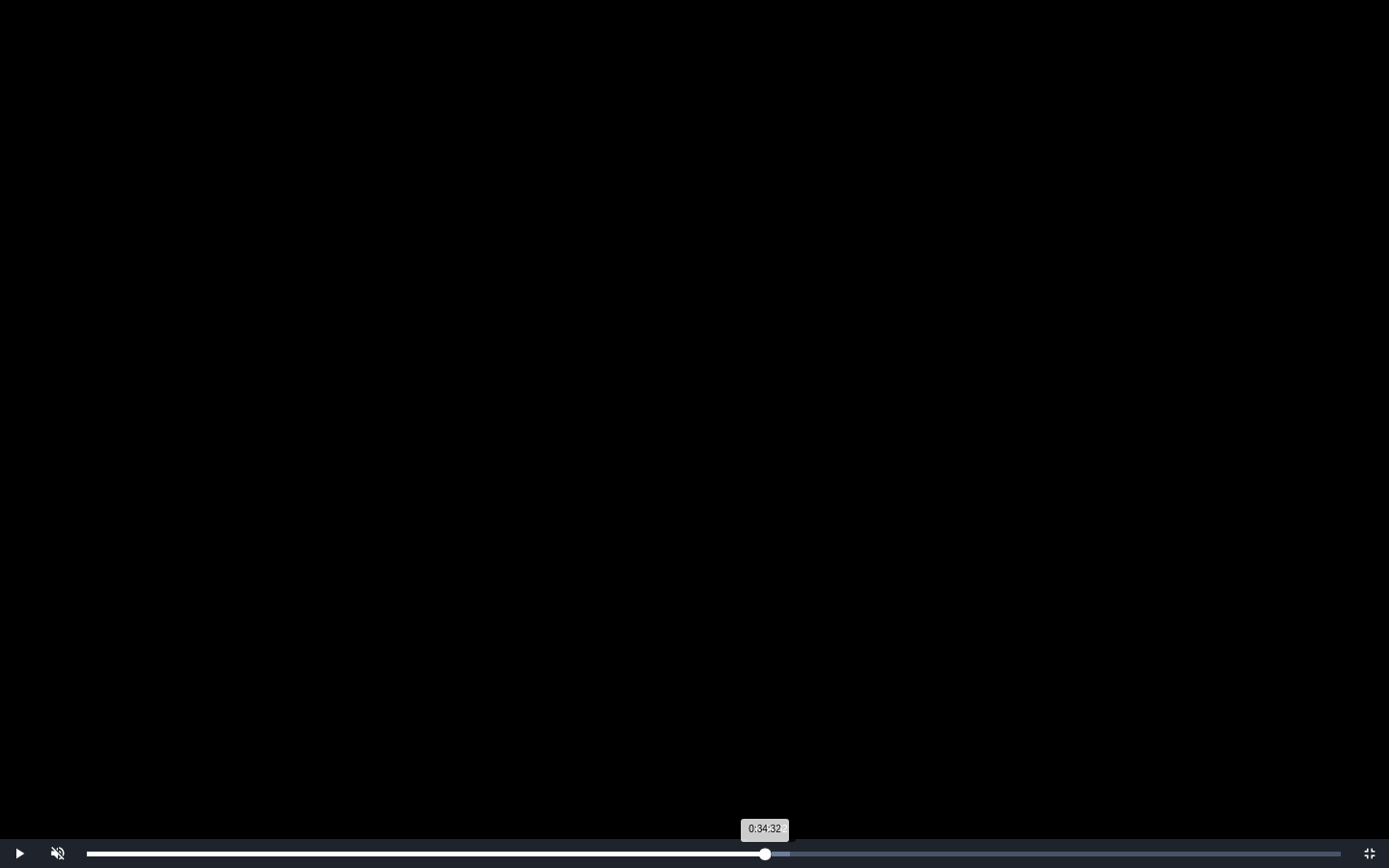 click on "0:34:32 Progress : 0%" at bounding box center (425, 854) 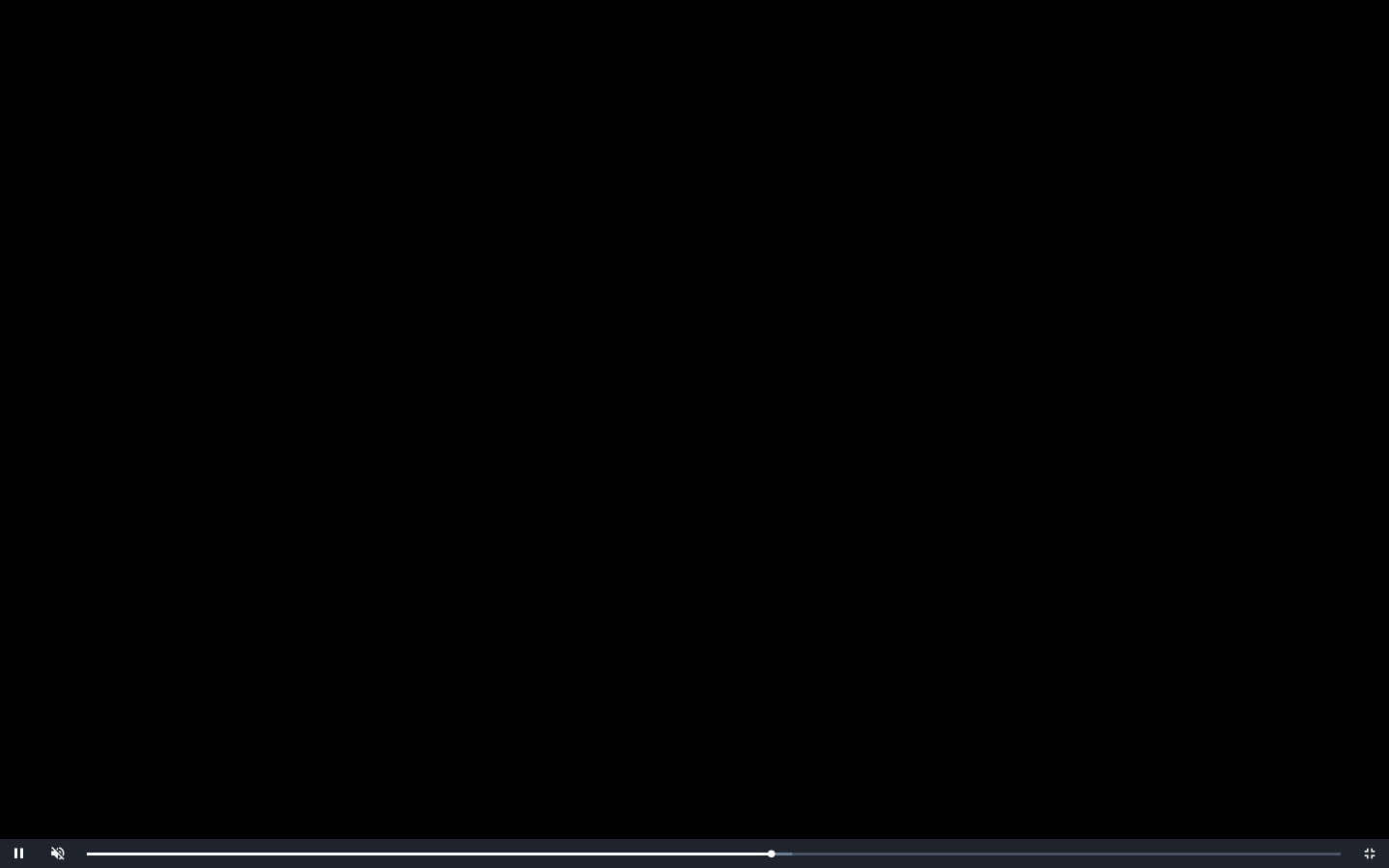 click at bounding box center [694, 434] 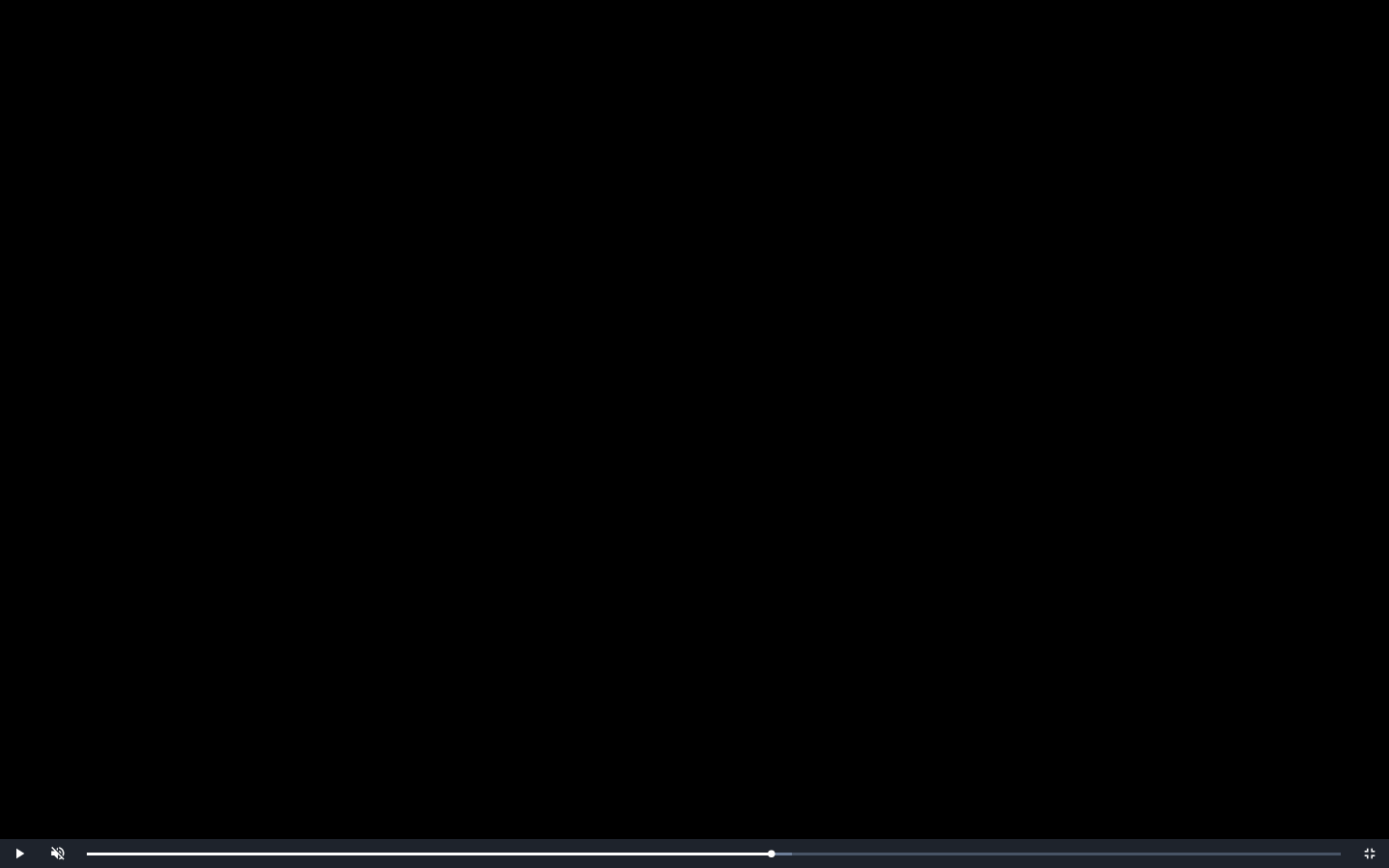 click at bounding box center [694, 434] 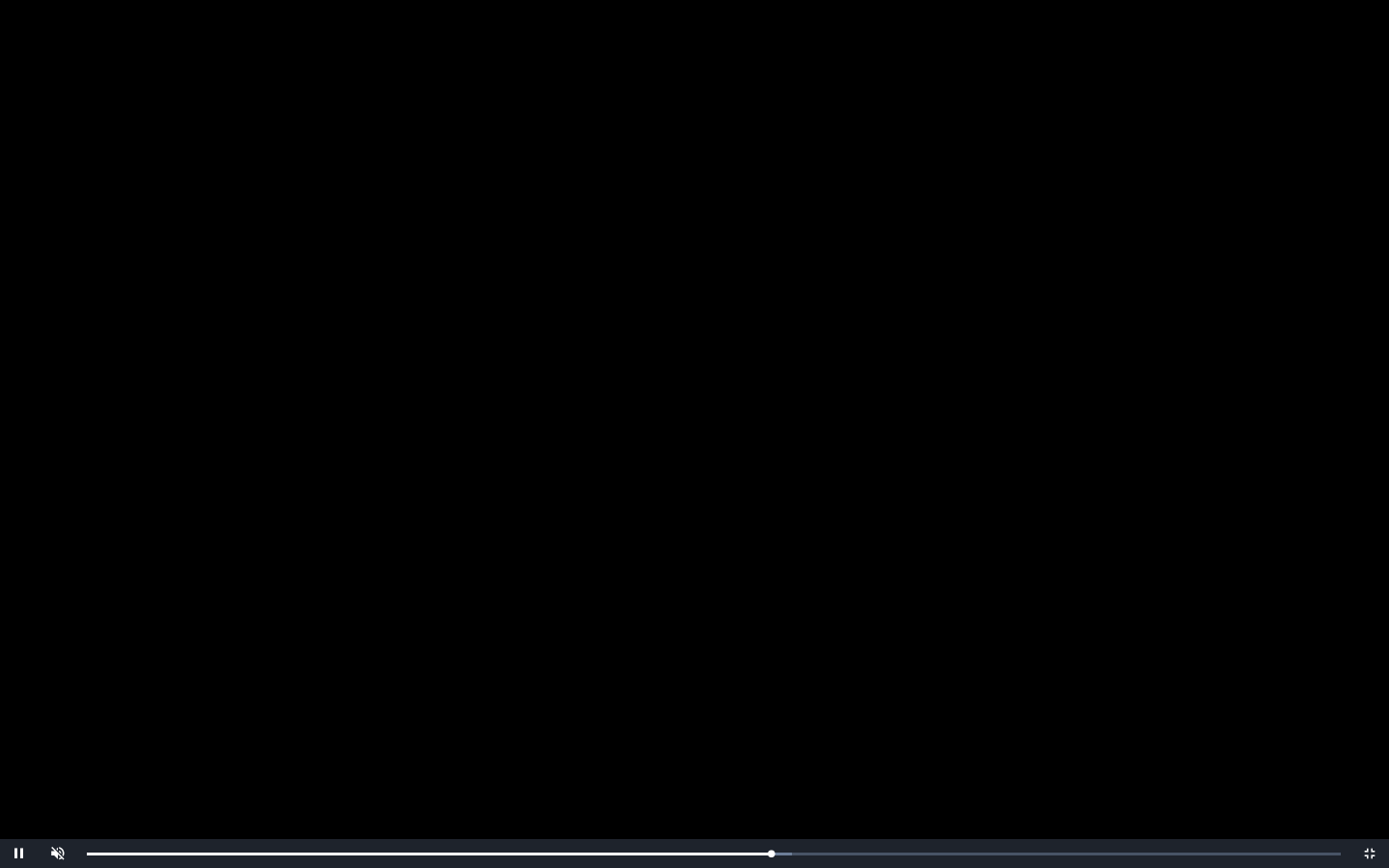 click at bounding box center [694, 434] 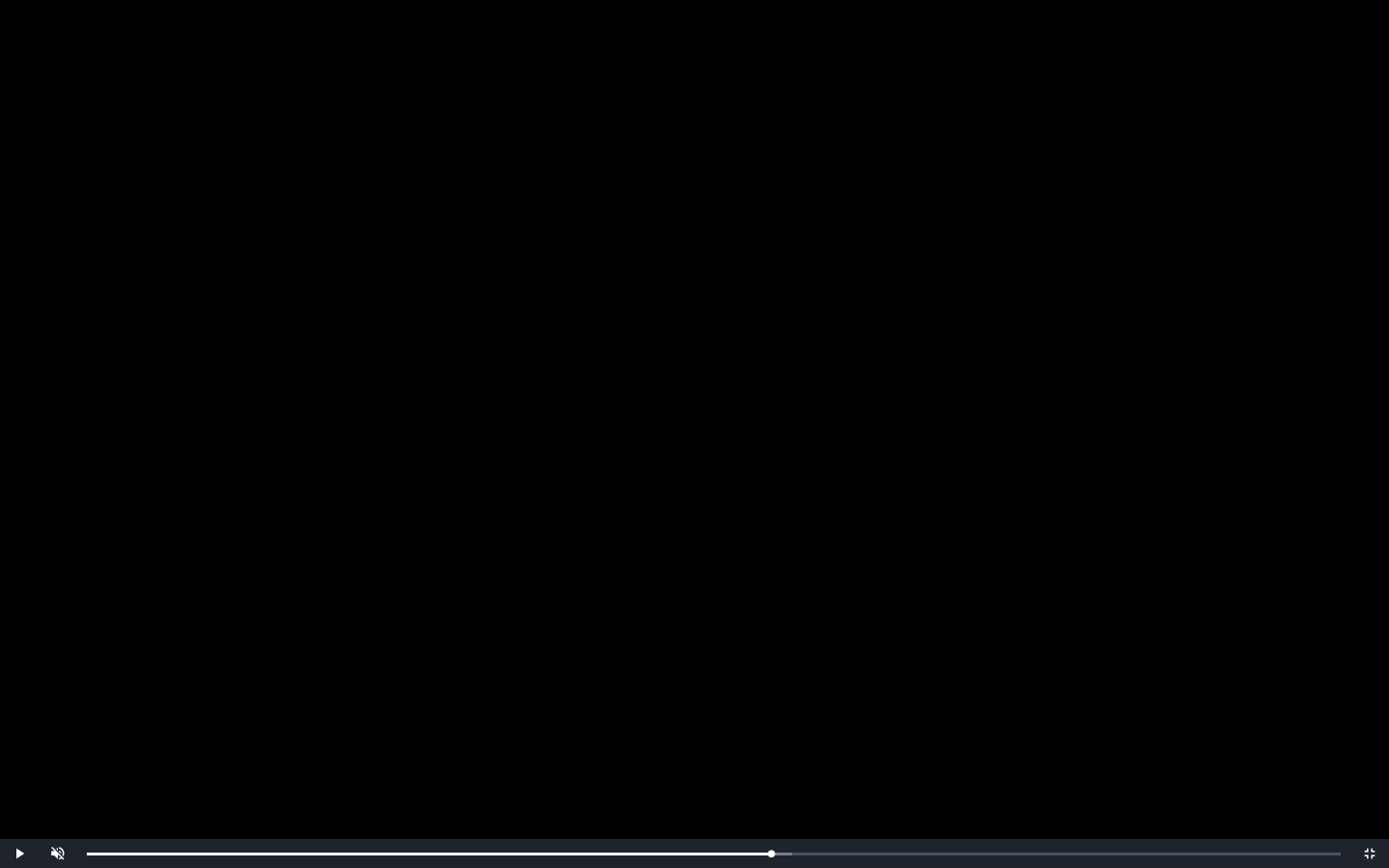 click at bounding box center (694, 434) 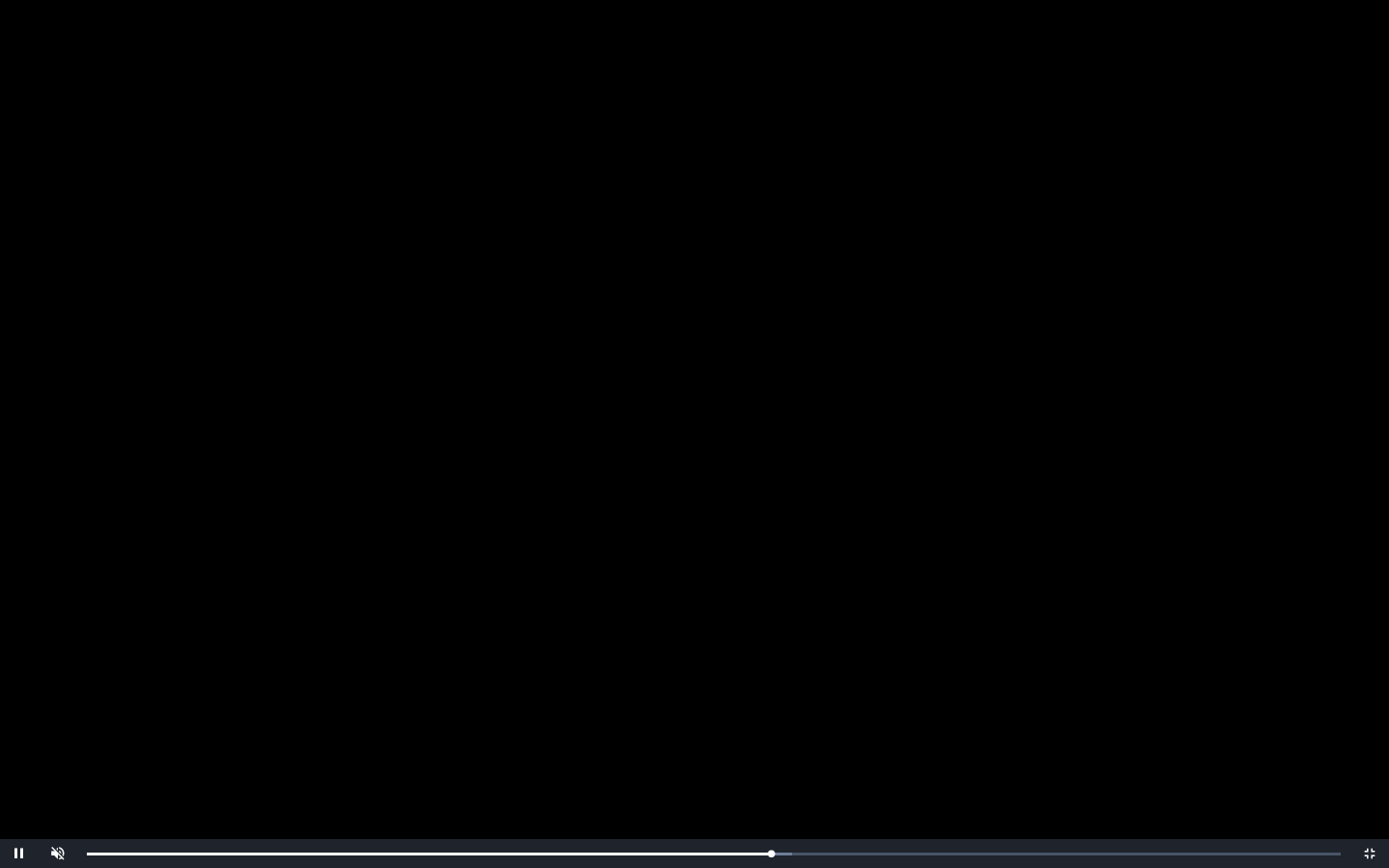 click at bounding box center [694, 434] 